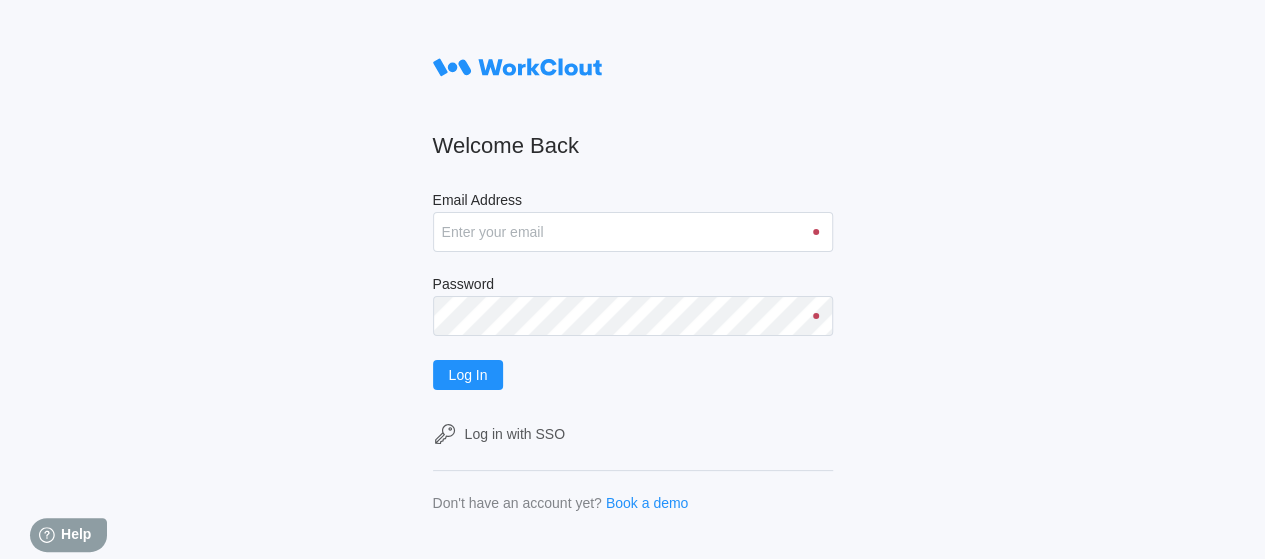 scroll, scrollTop: 0, scrollLeft: 0, axis: both 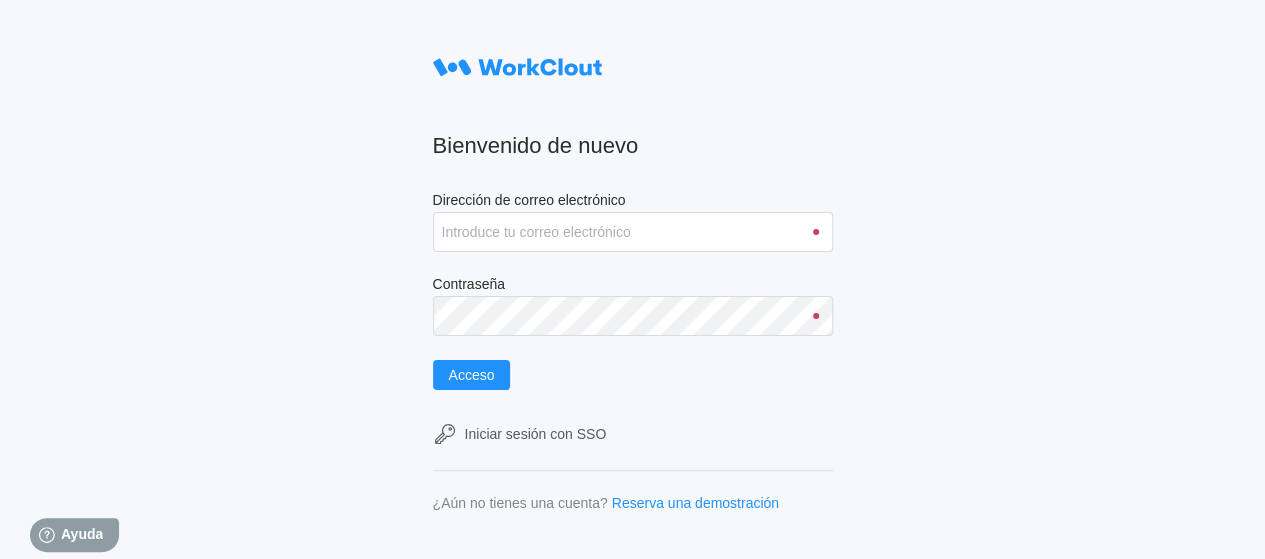 click on "Dirección de correo electrónico" at bounding box center [633, 232] 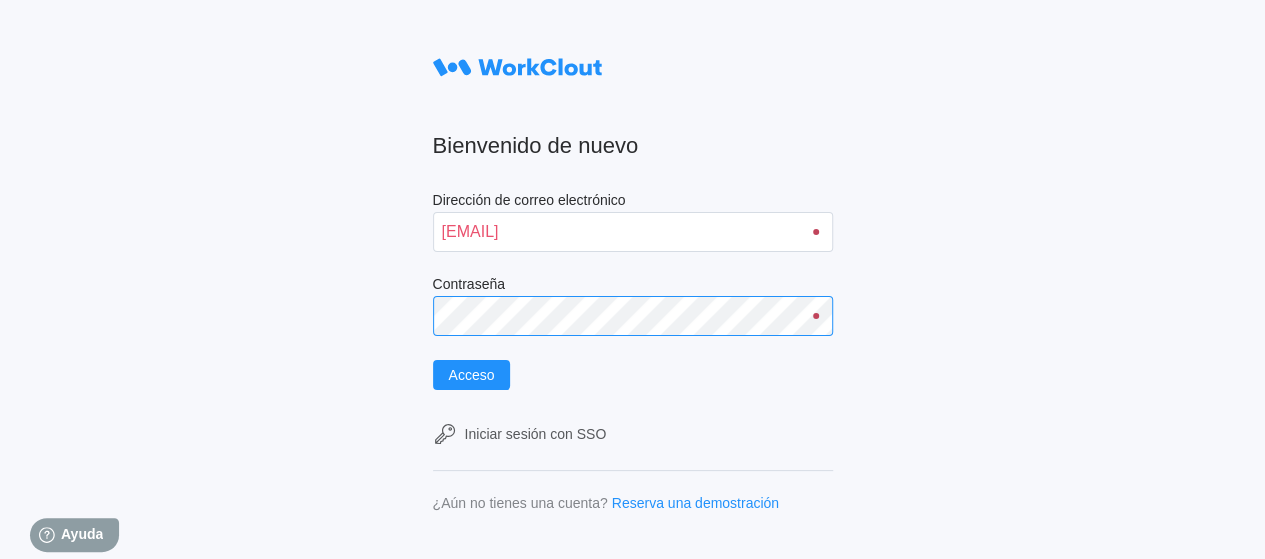 click on "Acceso" at bounding box center [472, 375] 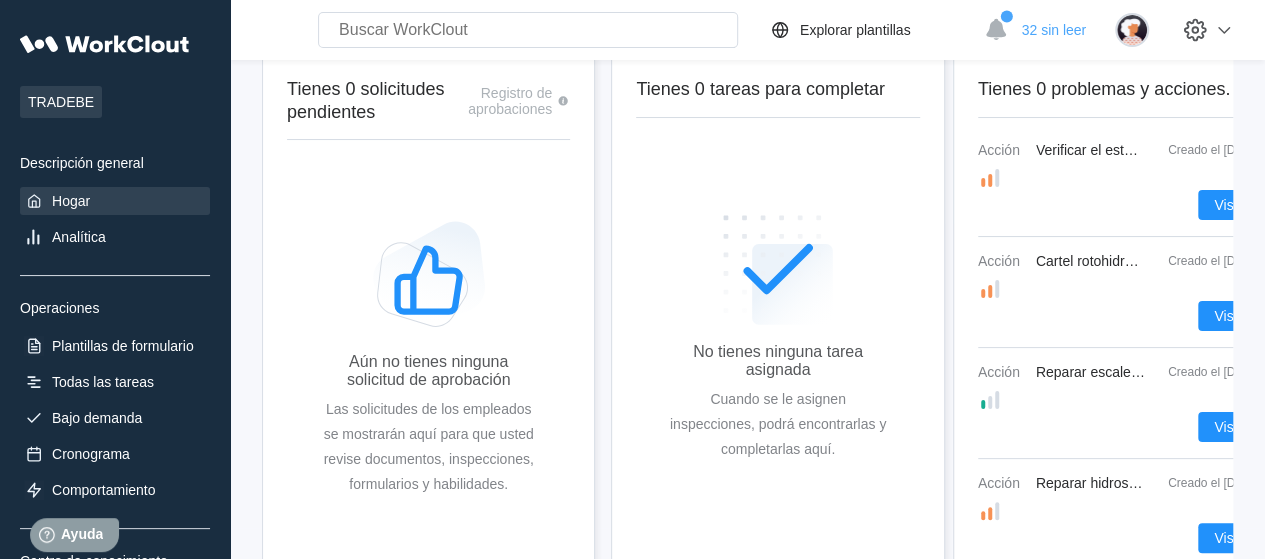 scroll, scrollTop: 0, scrollLeft: 0, axis: both 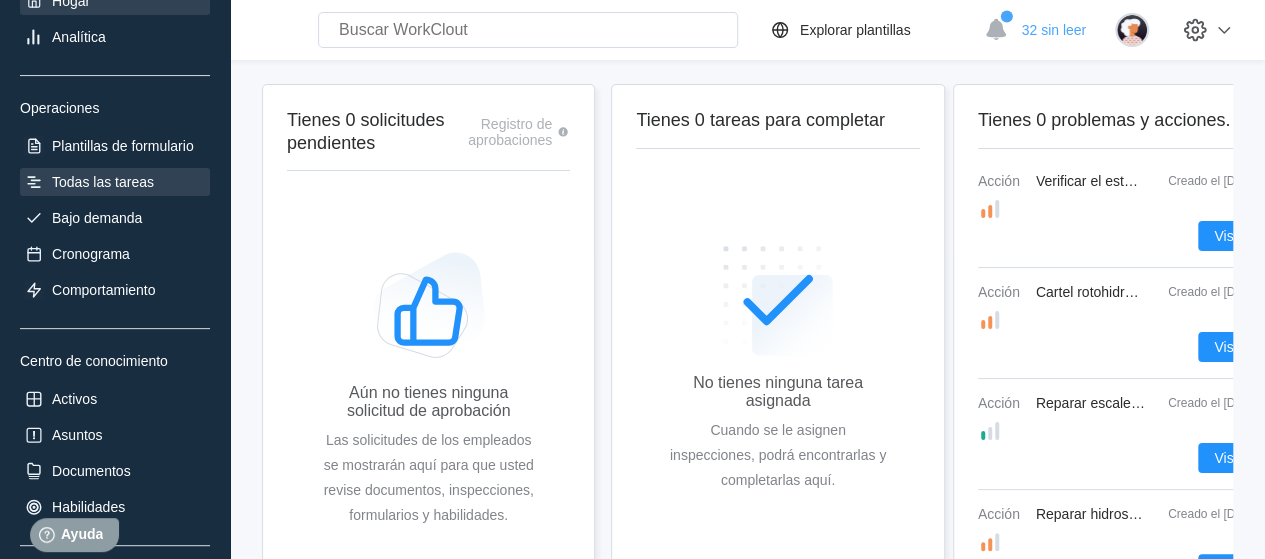 click on "Todas las tareas" at bounding box center [103, 182] 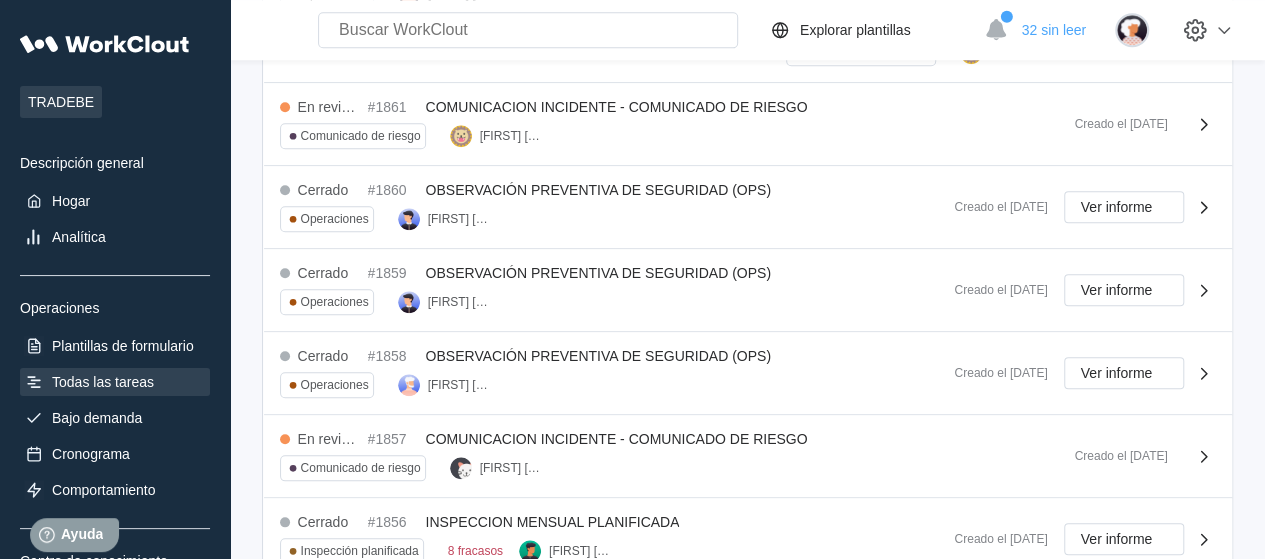 scroll, scrollTop: 926, scrollLeft: 0, axis: vertical 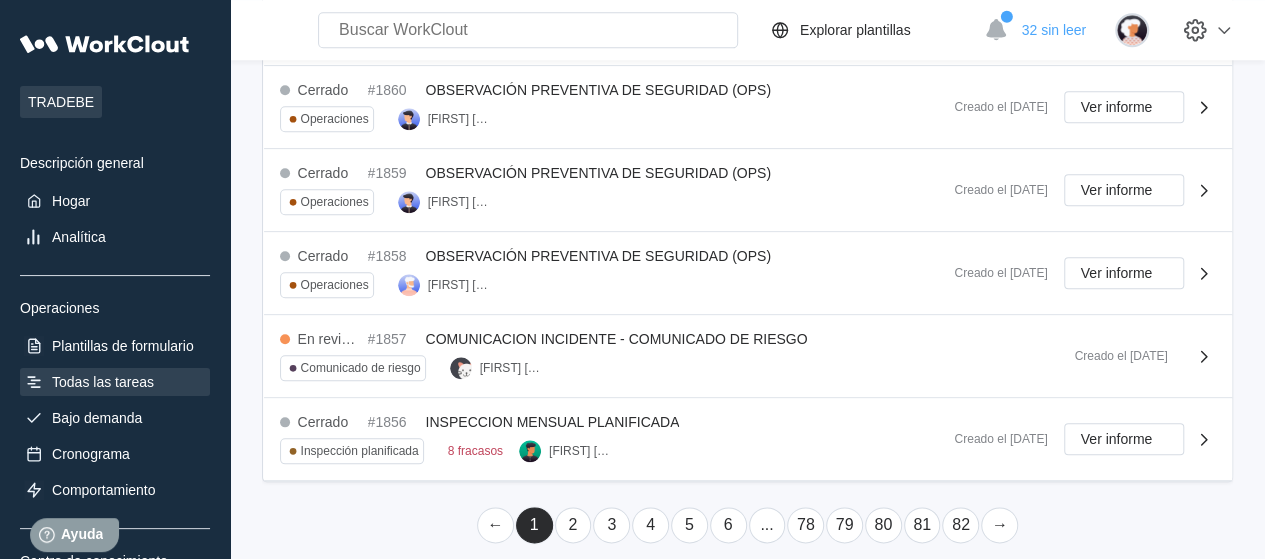 click on "2" at bounding box center [573, 525] 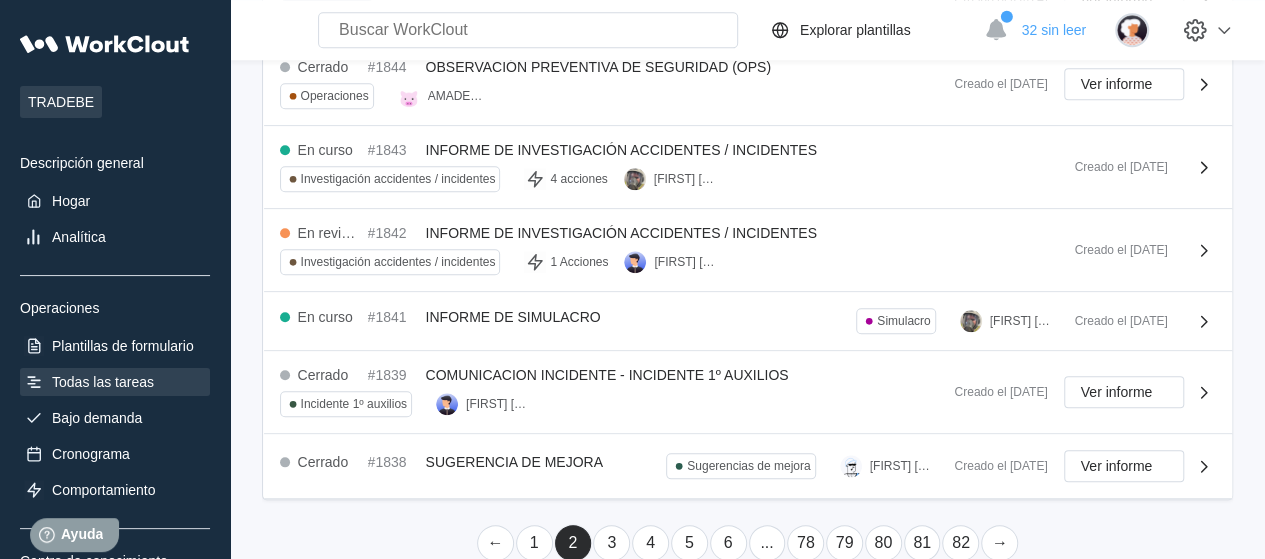 scroll, scrollTop: 884, scrollLeft: 0, axis: vertical 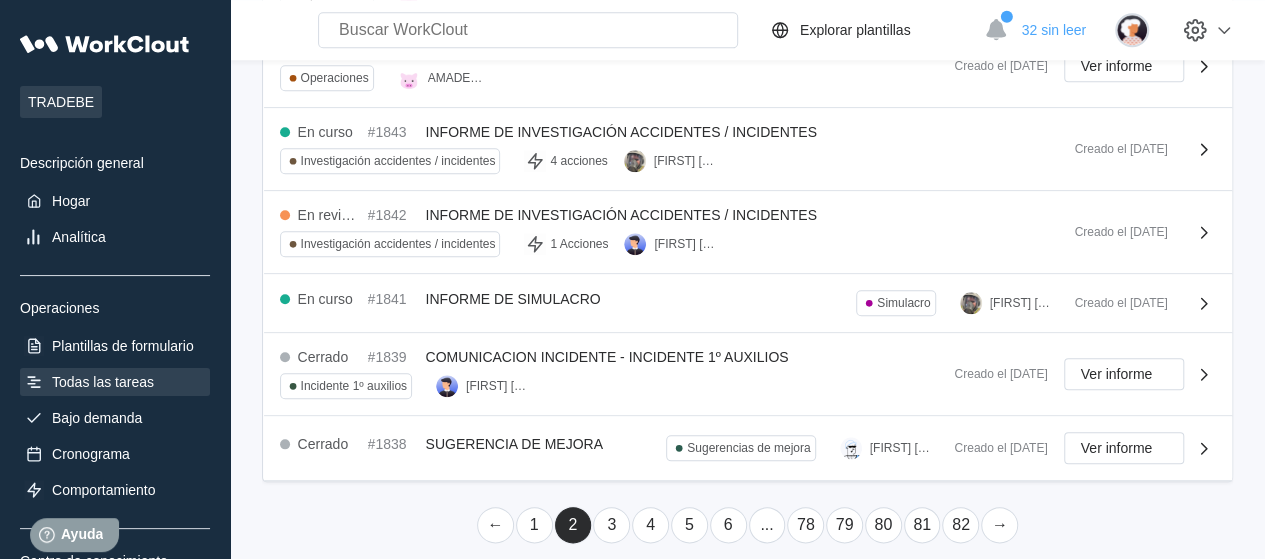click on "1" at bounding box center (534, 524) 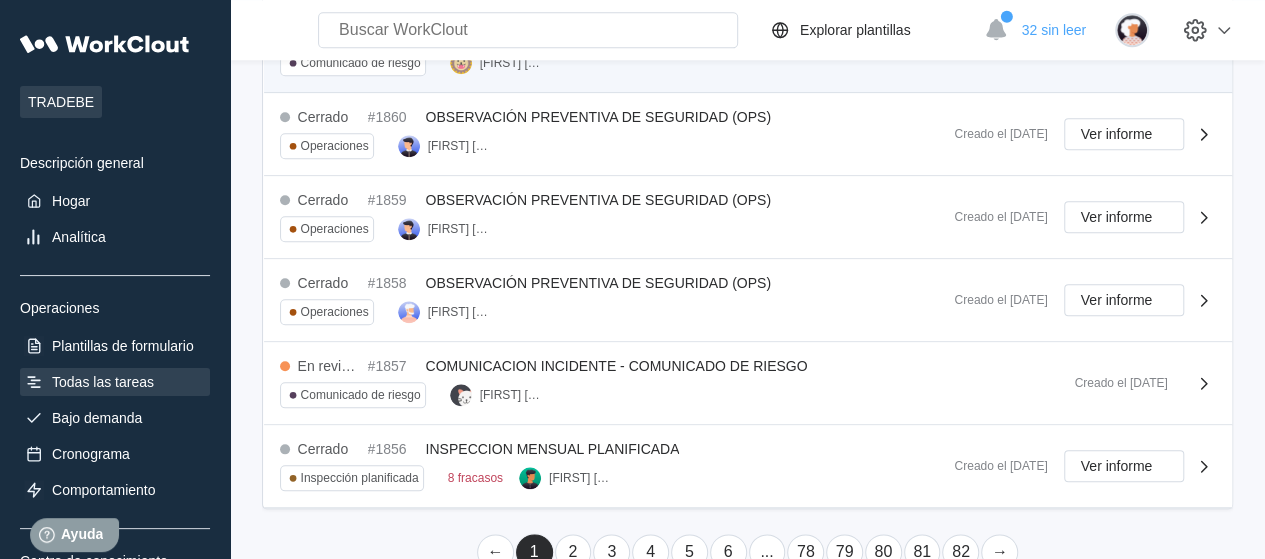 scroll, scrollTop: 926, scrollLeft: 0, axis: vertical 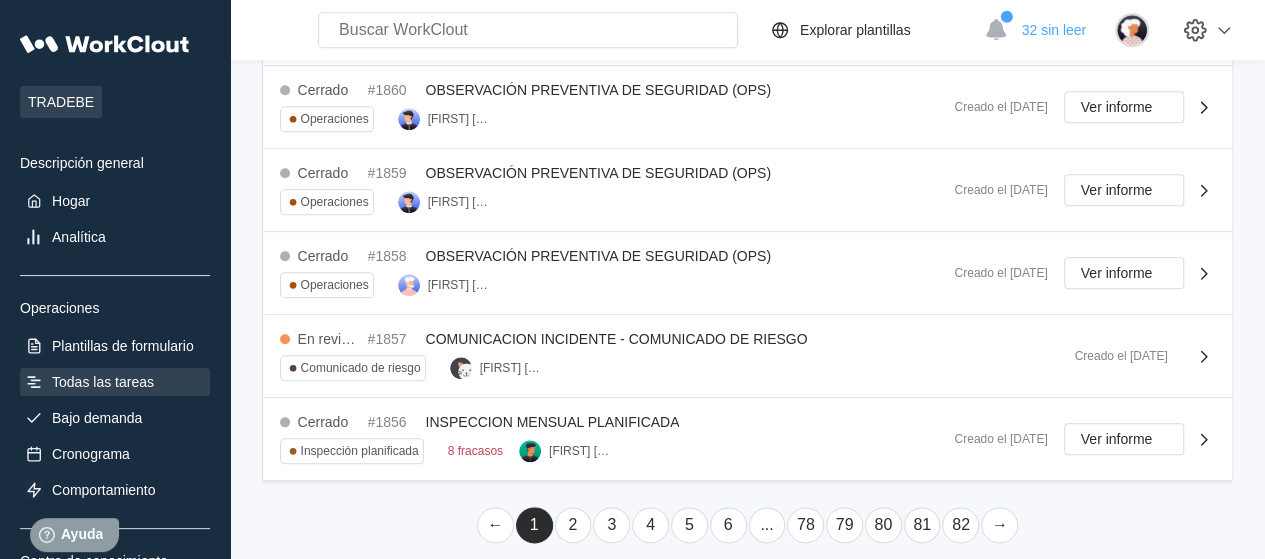 click on "2" at bounding box center (572, 524) 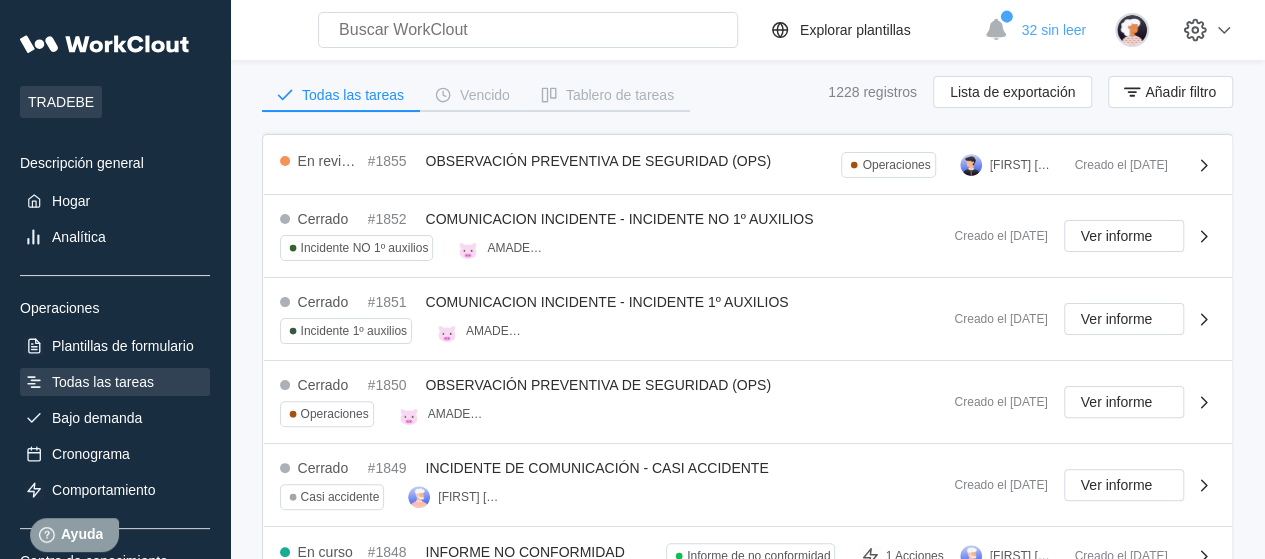 scroll, scrollTop: 200, scrollLeft: 0, axis: vertical 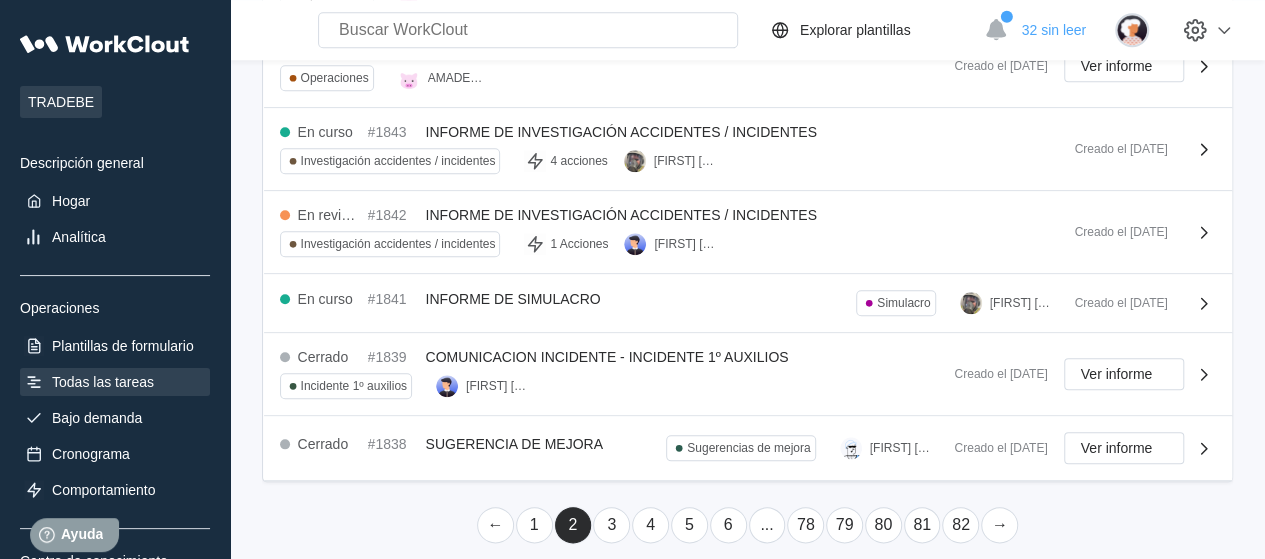 click on "3" at bounding box center (611, 524) 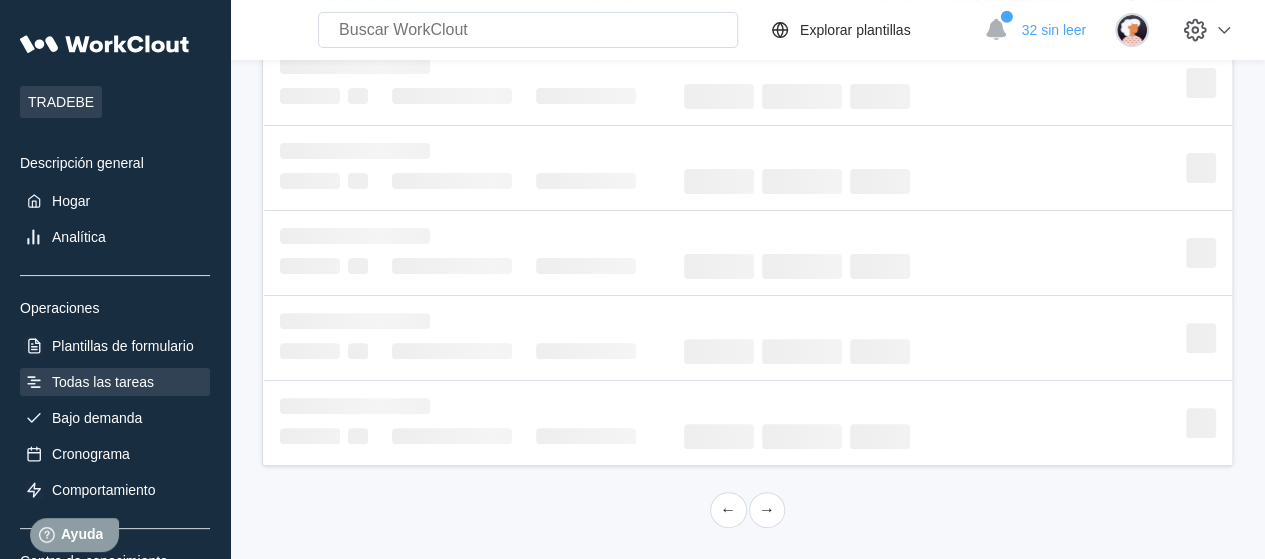 scroll, scrollTop: 866, scrollLeft: 0, axis: vertical 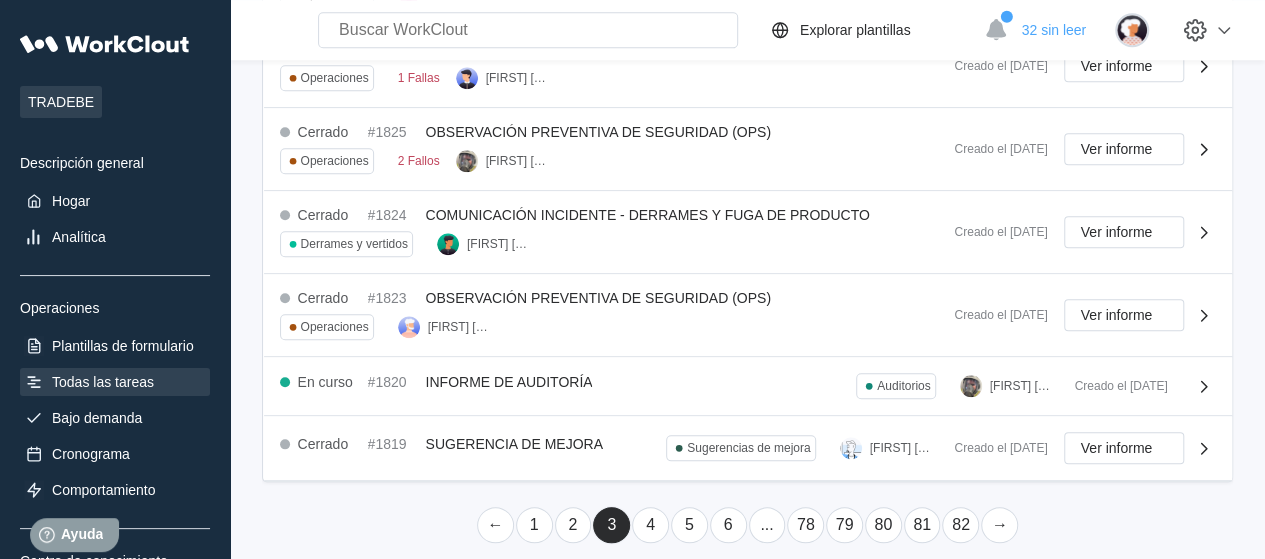 click on "4" at bounding box center (650, 525) 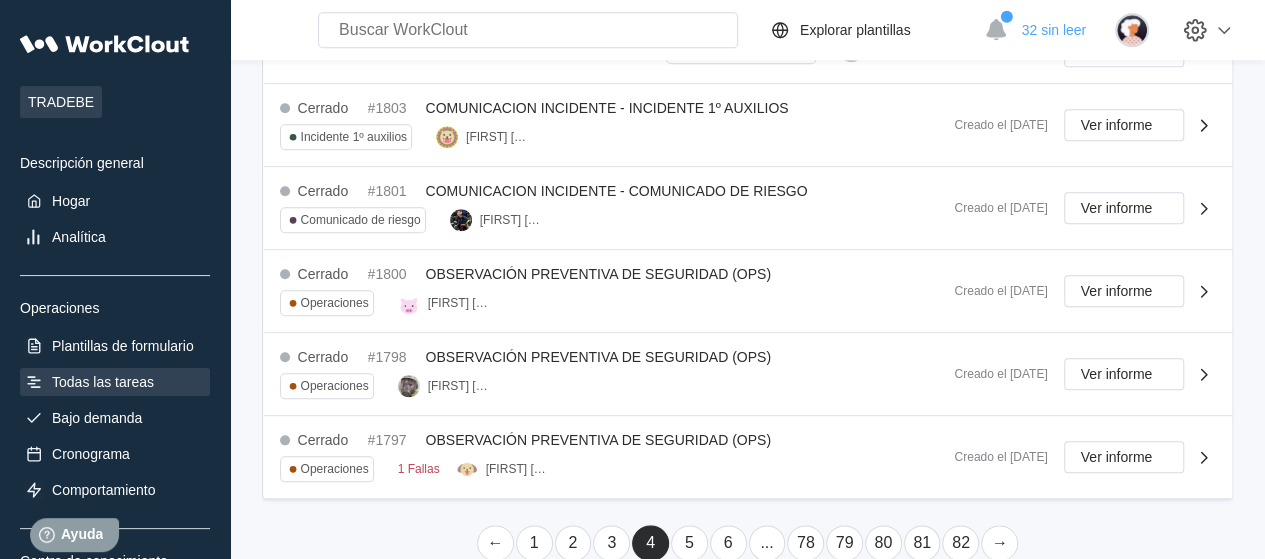 scroll, scrollTop: 938, scrollLeft: 0, axis: vertical 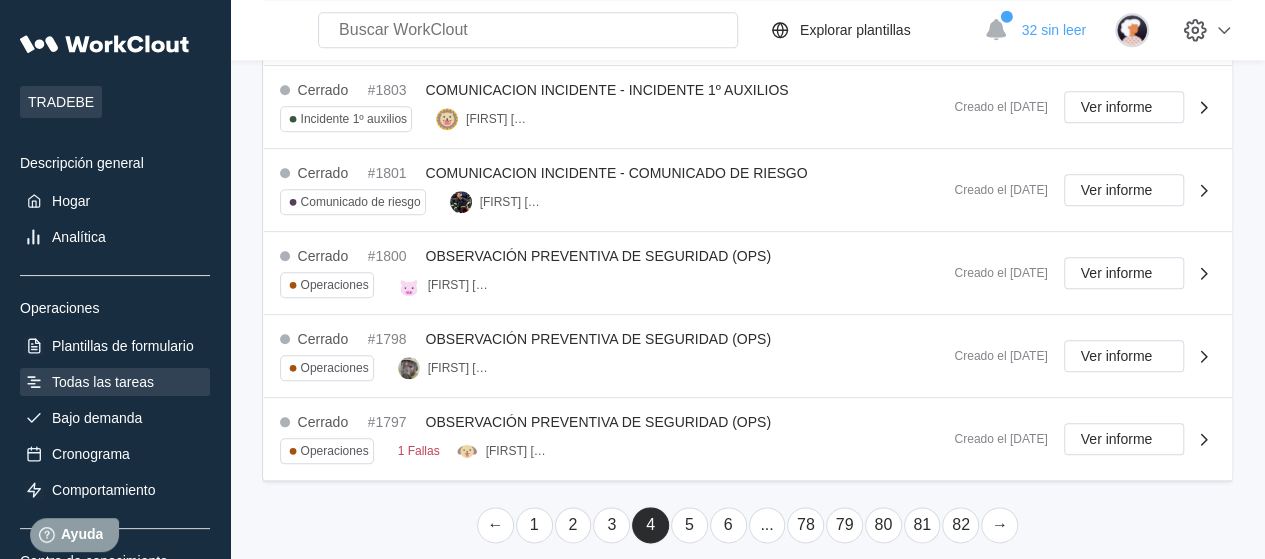 click on "5" at bounding box center [689, 524] 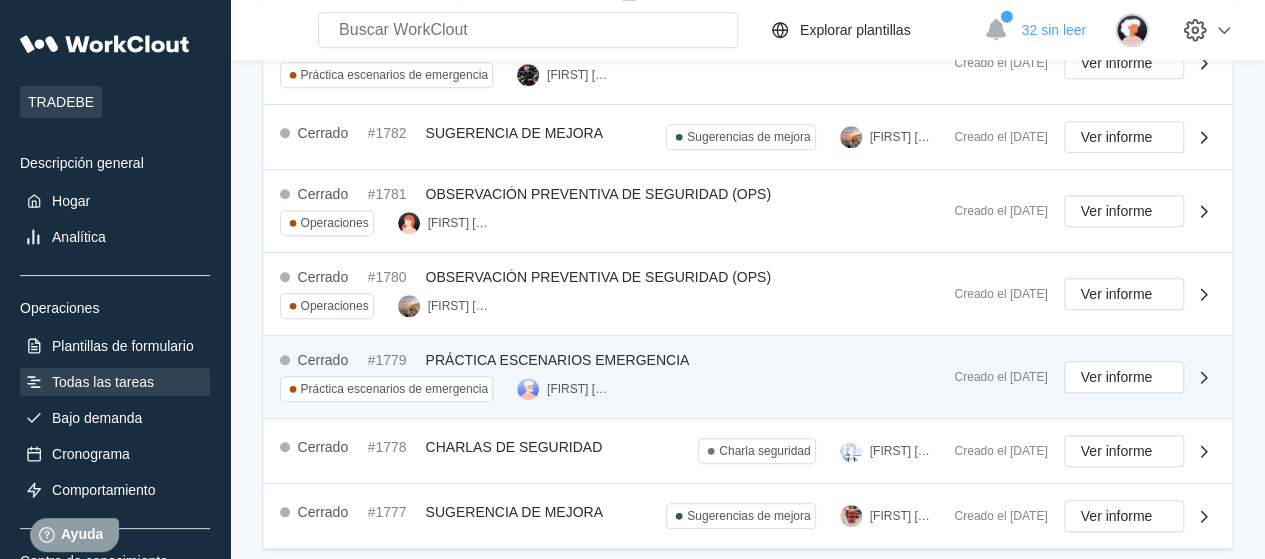 scroll, scrollTop: 760, scrollLeft: 0, axis: vertical 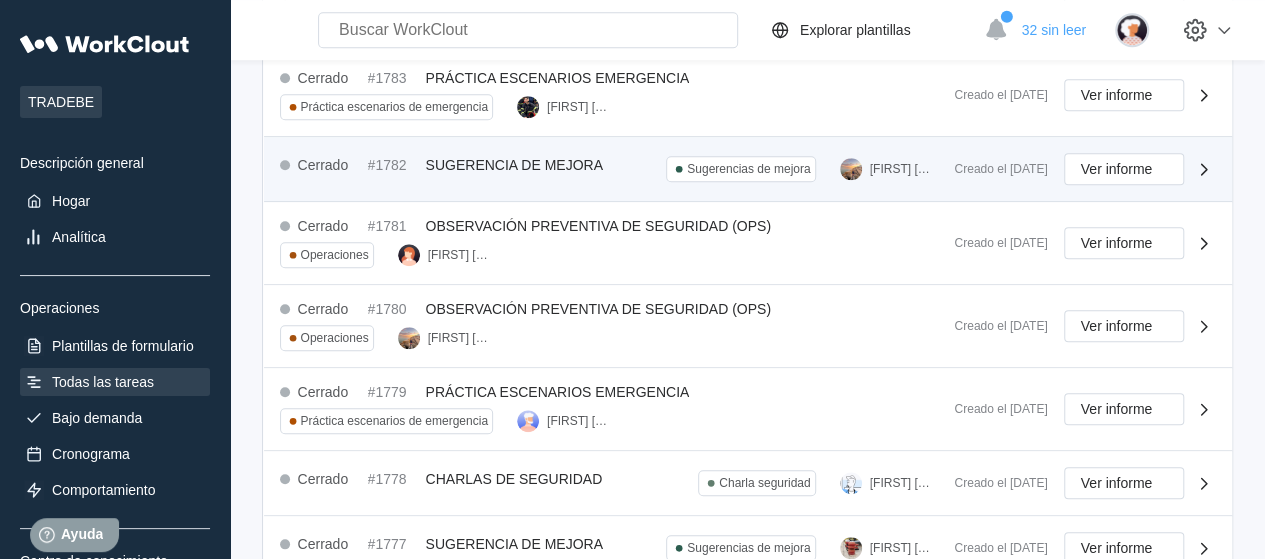 click on "SUGERENCIA DE MEJORA" at bounding box center [514, 165] 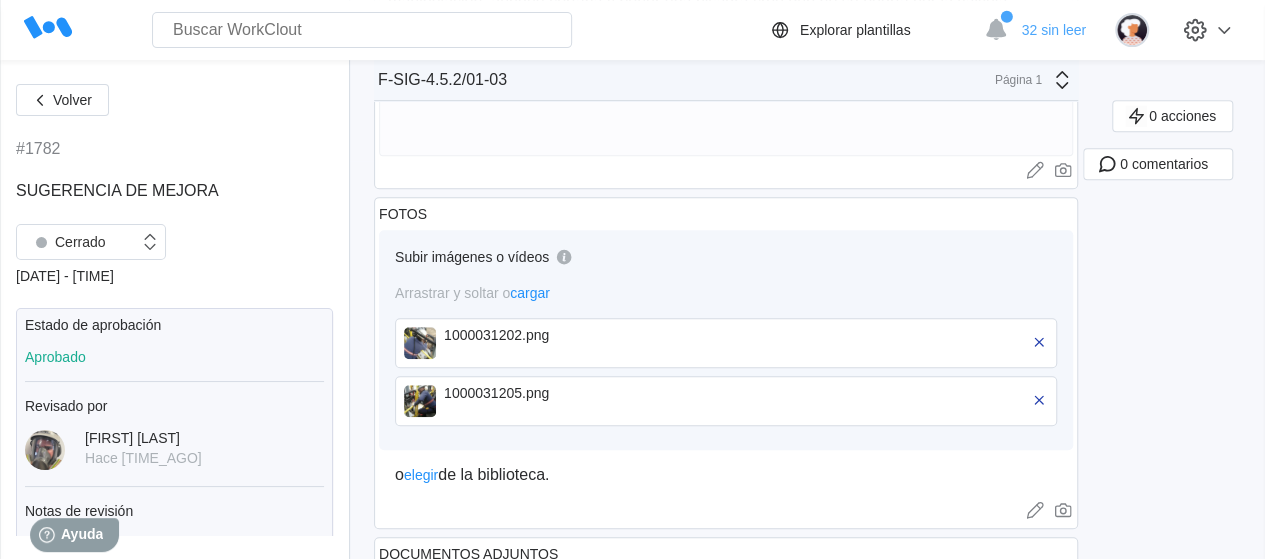 scroll, scrollTop: 400, scrollLeft: 0, axis: vertical 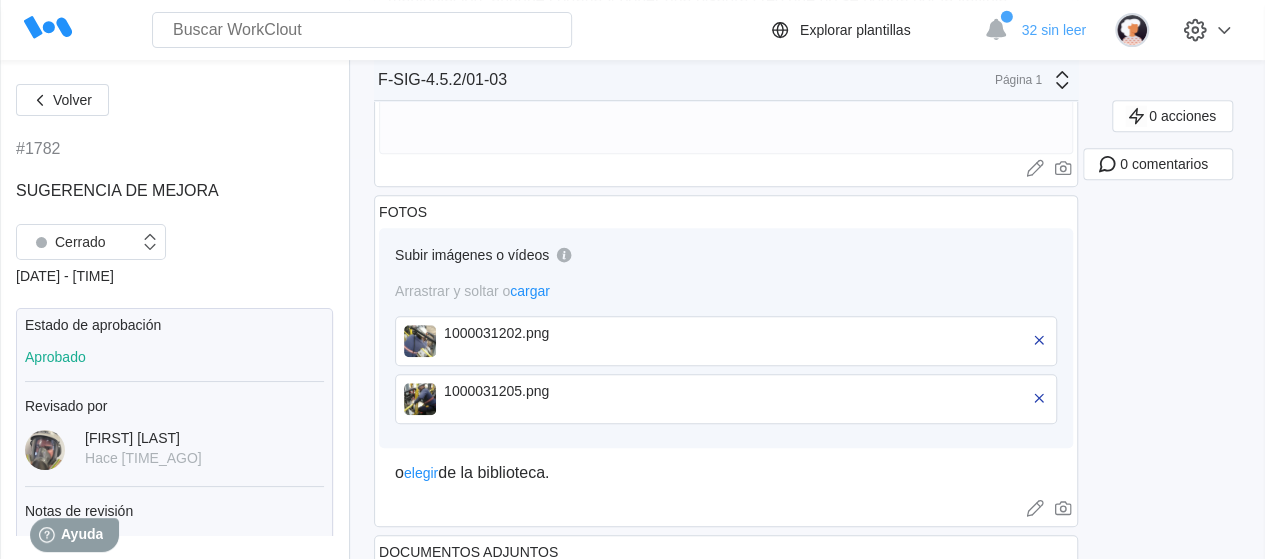 click at bounding box center (420, 341) 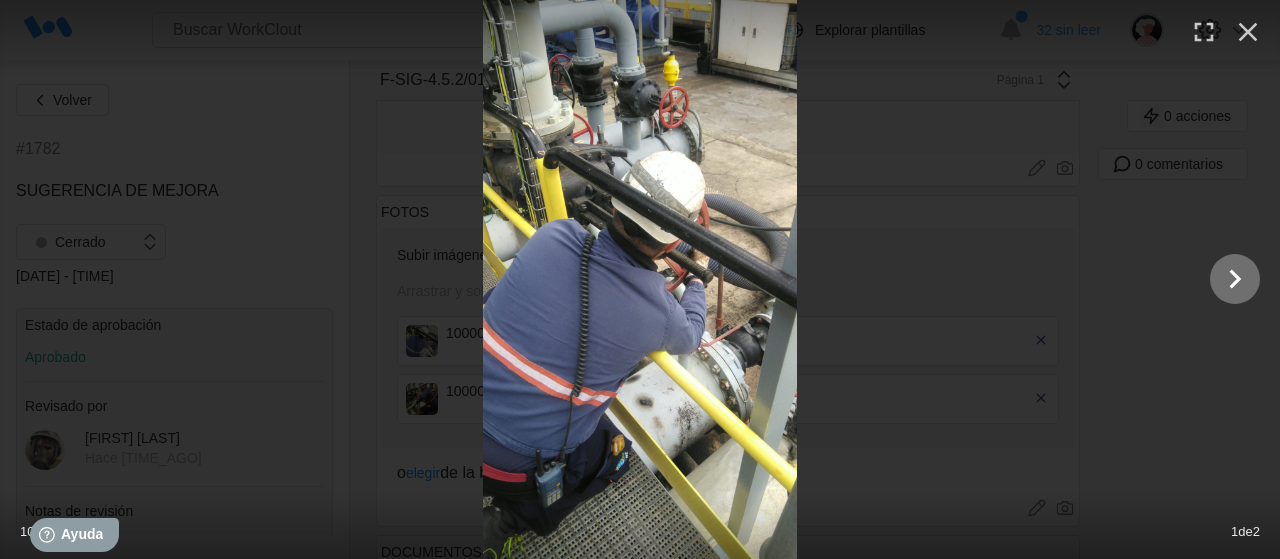 click at bounding box center (1235, 279) 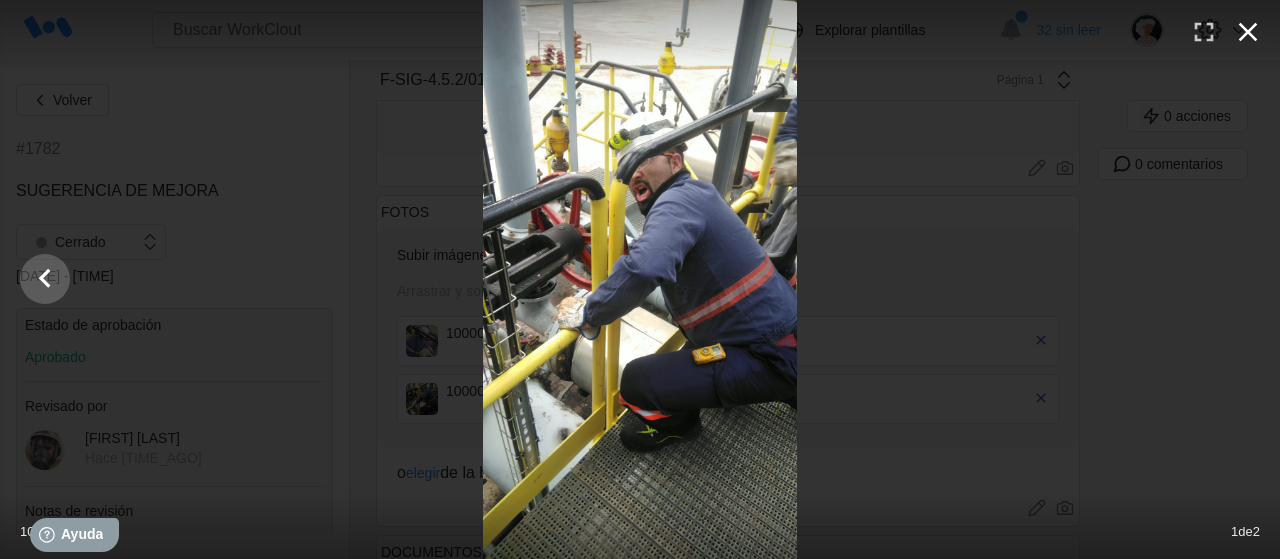 click at bounding box center [1248, 32] 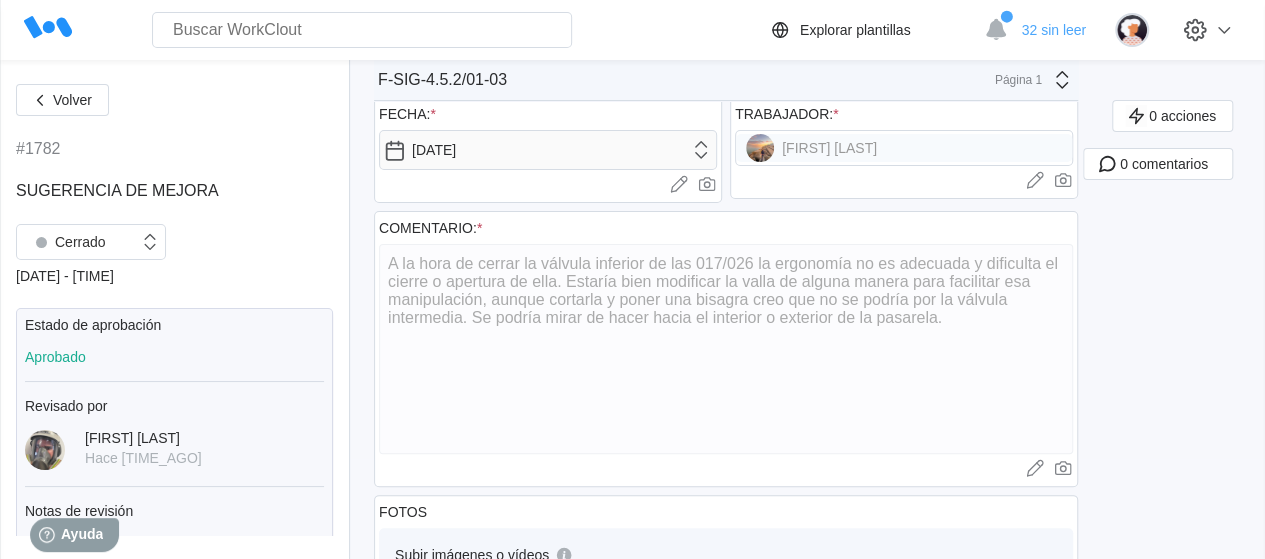 scroll, scrollTop: 0, scrollLeft: 0, axis: both 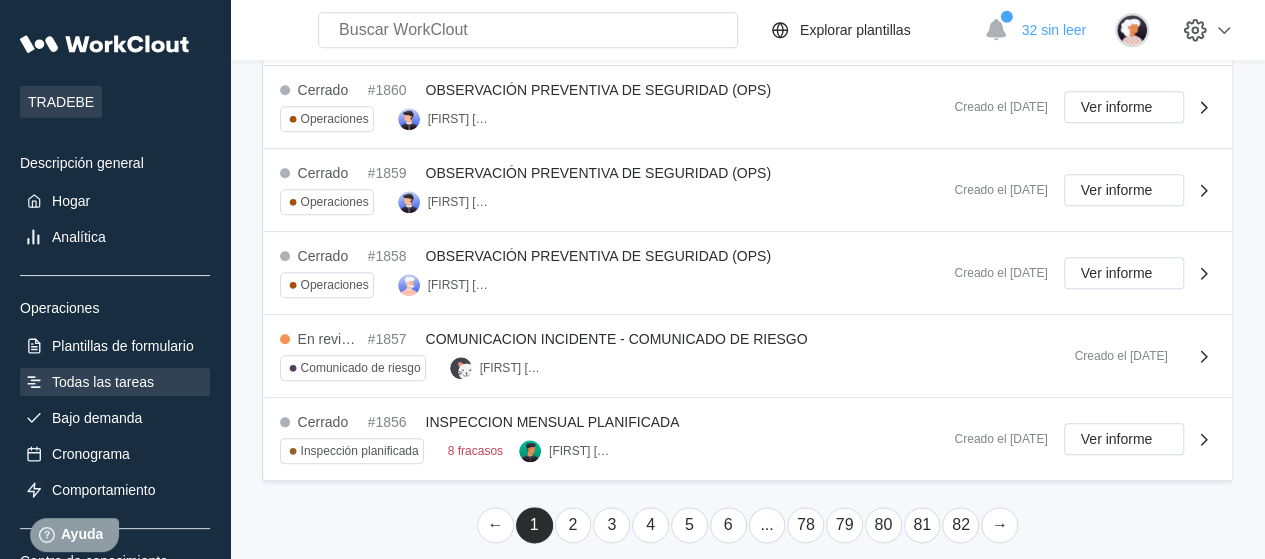 click on "5" at bounding box center (689, 524) 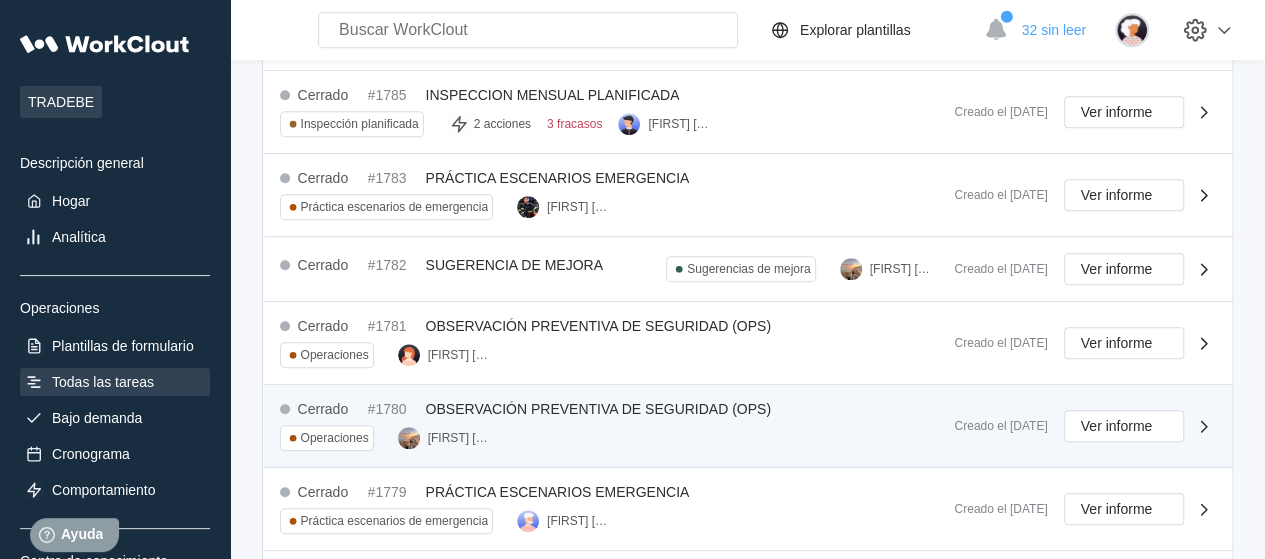 scroll, scrollTop: 860, scrollLeft: 0, axis: vertical 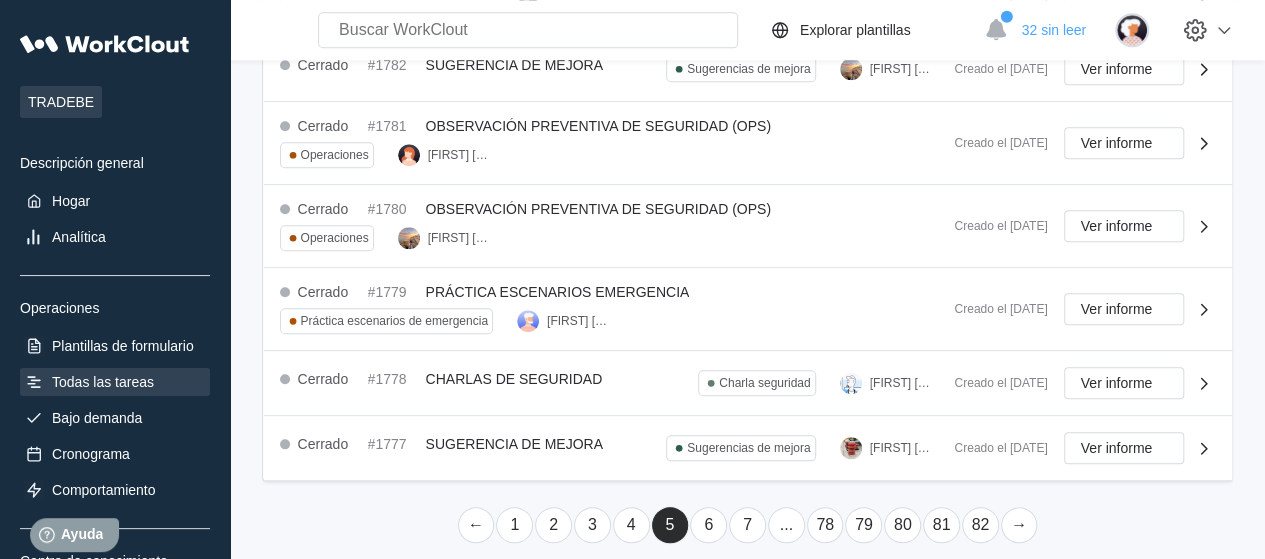 click on "1" at bounding box center (514, 525) 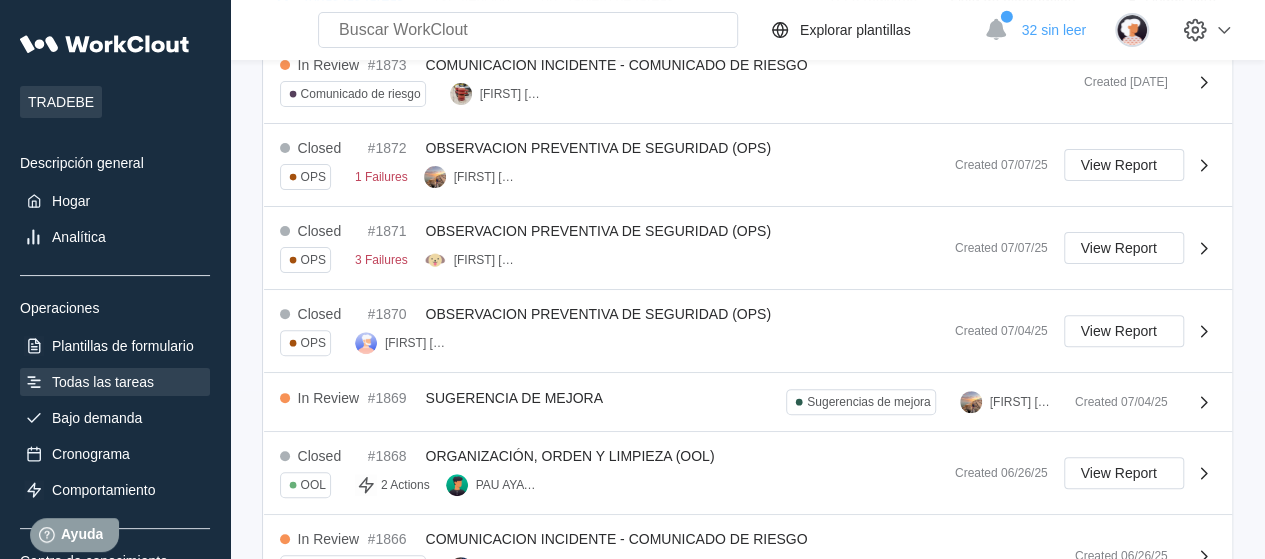 scroll, scrollTop: 926, scrollLeft: 0, axis: vertical 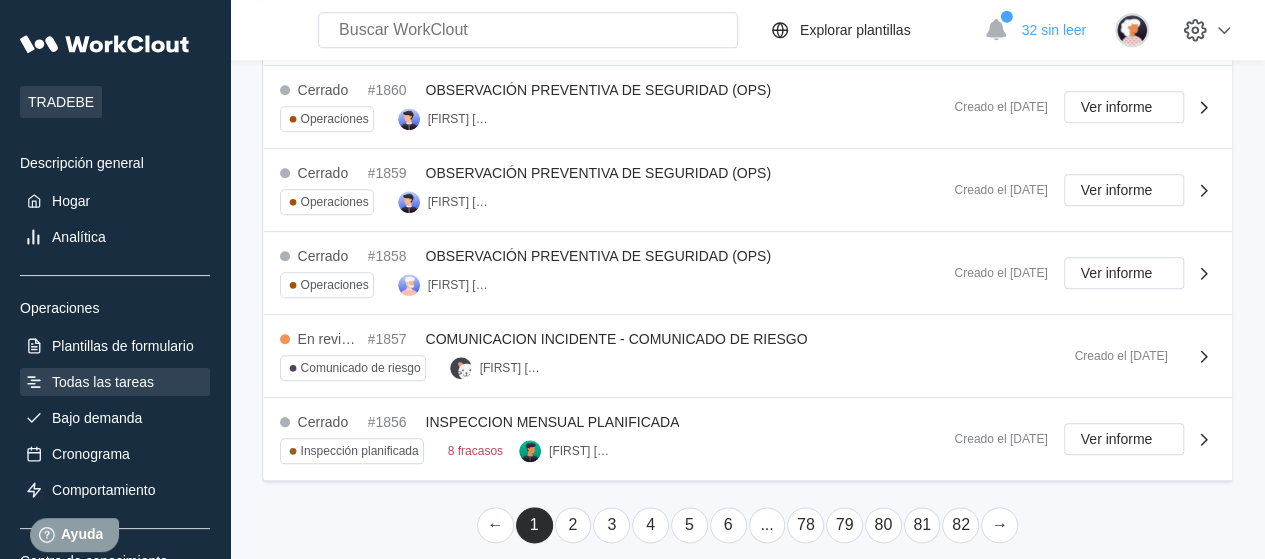 click on "2" at bounding box center [572, 524] 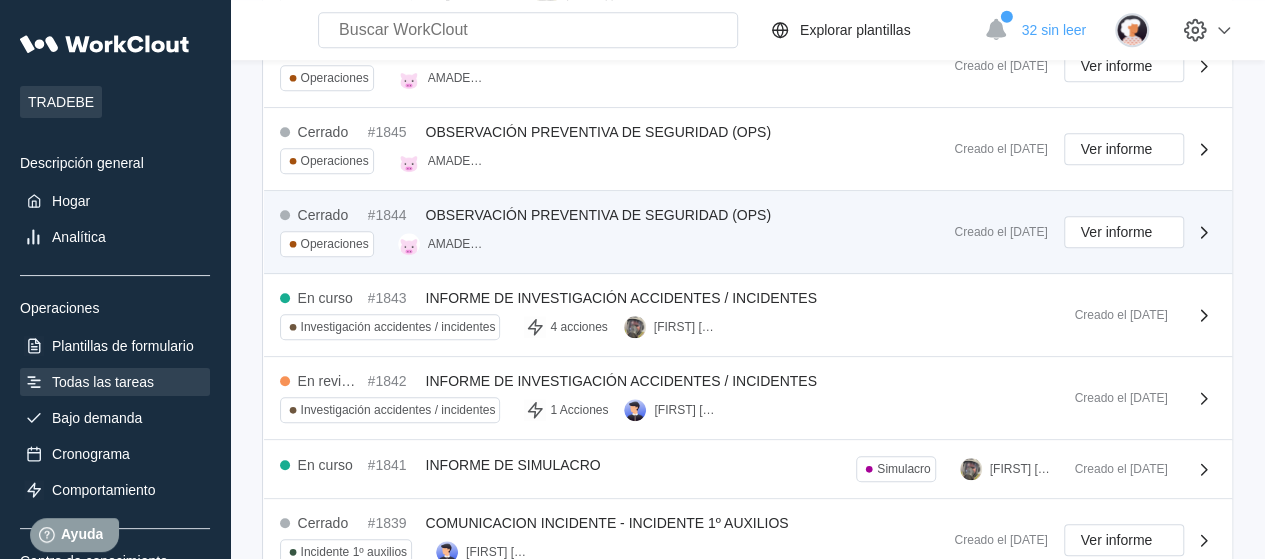 scroll, scrollTop: 884, scrollLeft: 0, axis: vertical 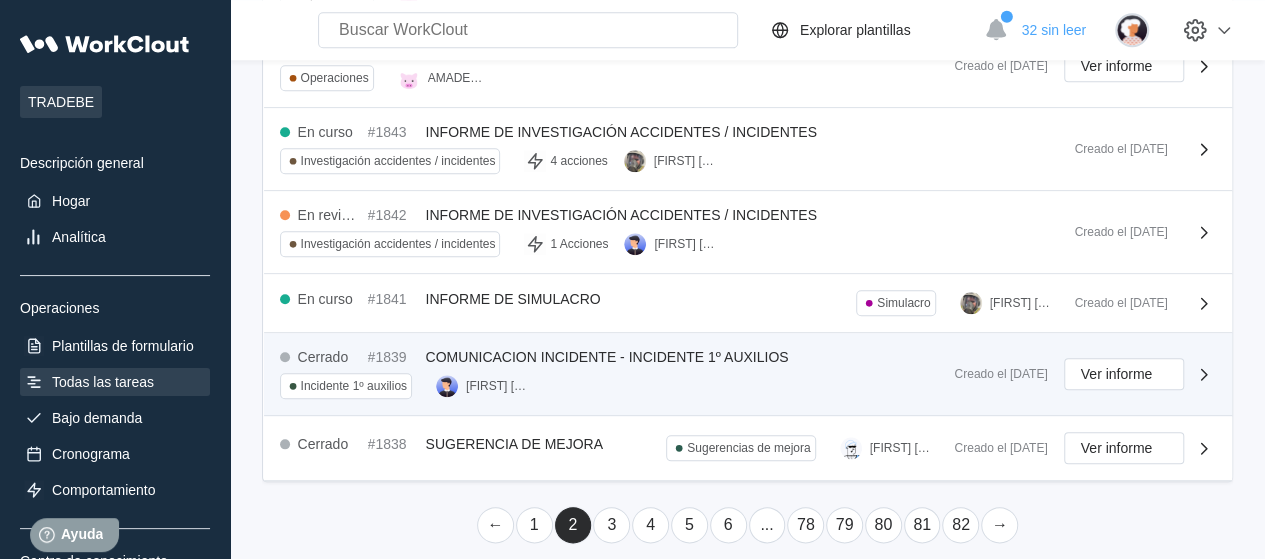 click on "COMUNICACION INCIDENTE - INCIDENTE 1º AUXILIOS" at bounding box center [607, 357] 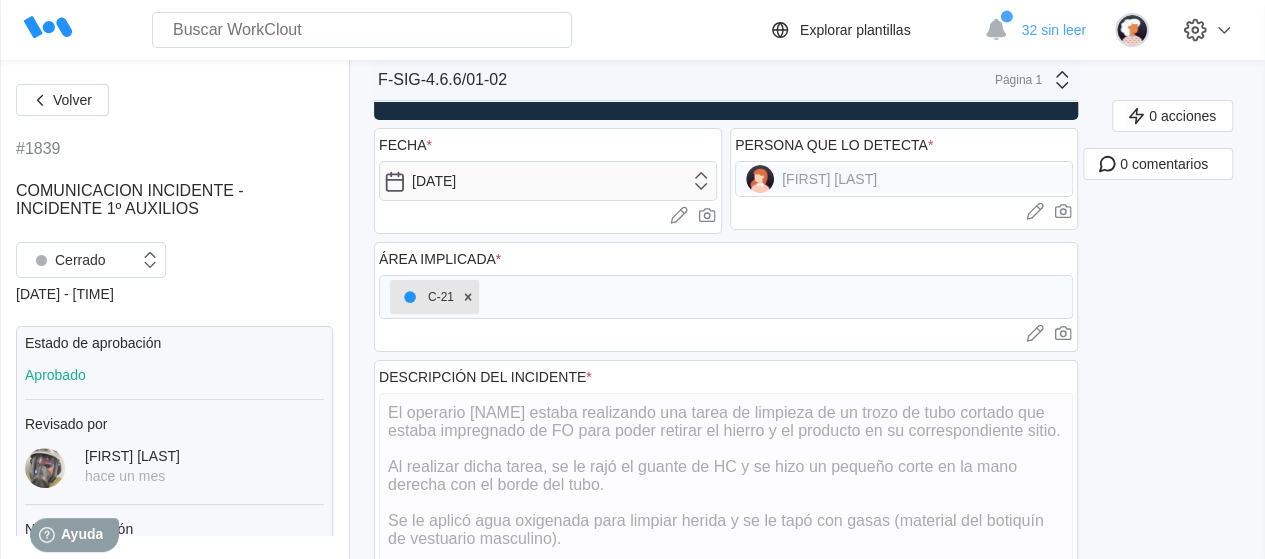 scroll, scrollTop: 100, scrollLeft: 0, axis: vertical 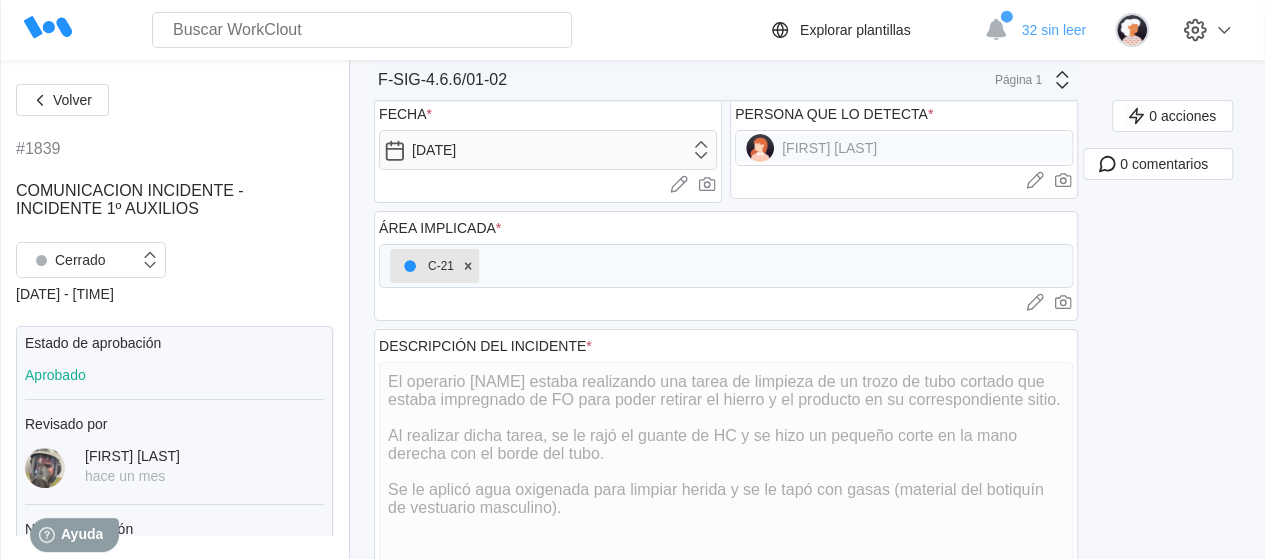 click on "0 acciones 0 comentarios" at bounding box center [1179, 834] 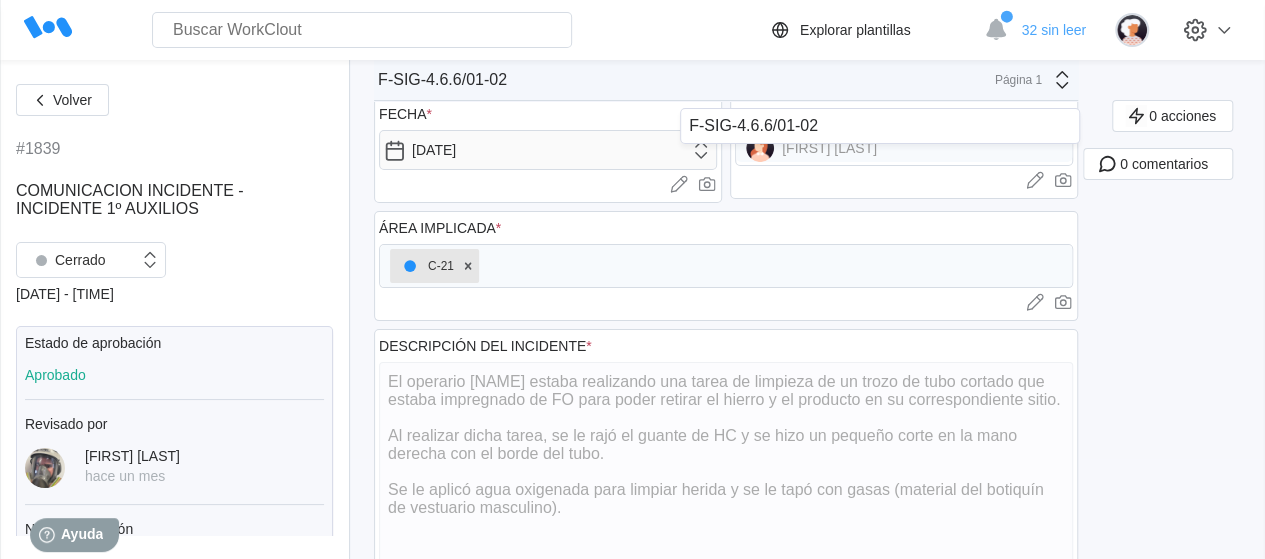 click at bounding box center (1062, 80) 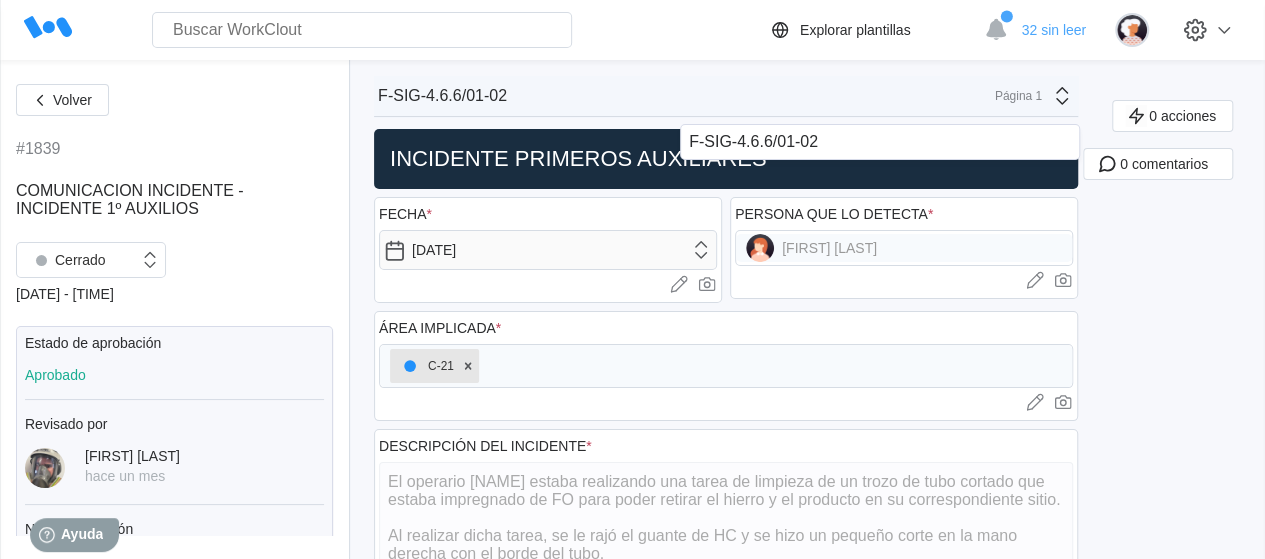 scroll, scrollTop: 200, scrollLeft: 0, axis: vertical 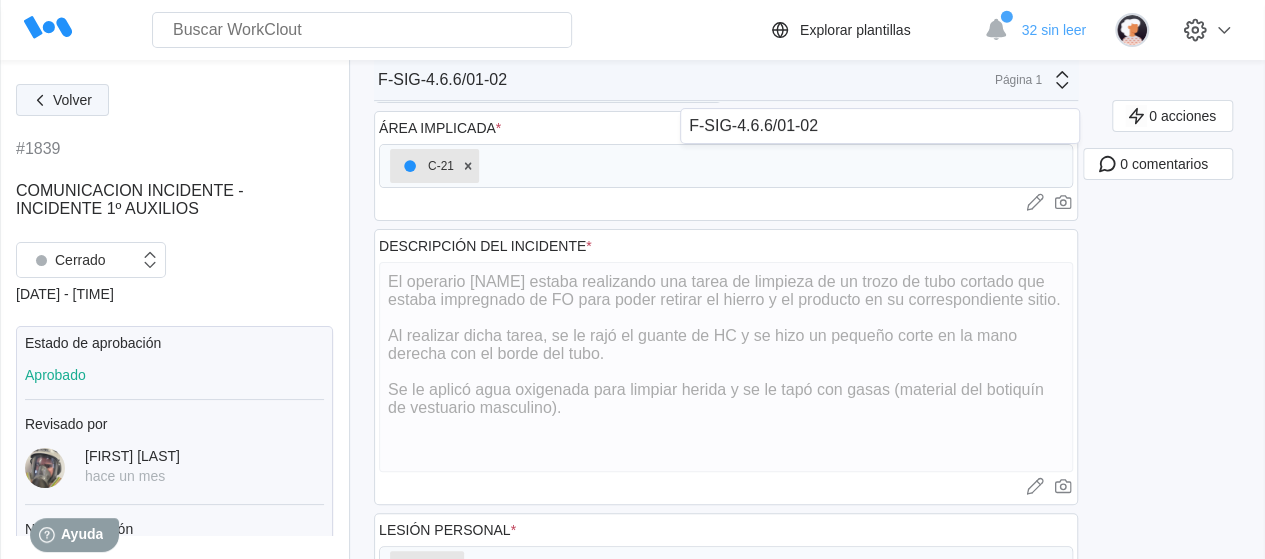 click at bounding box center (40, 100) 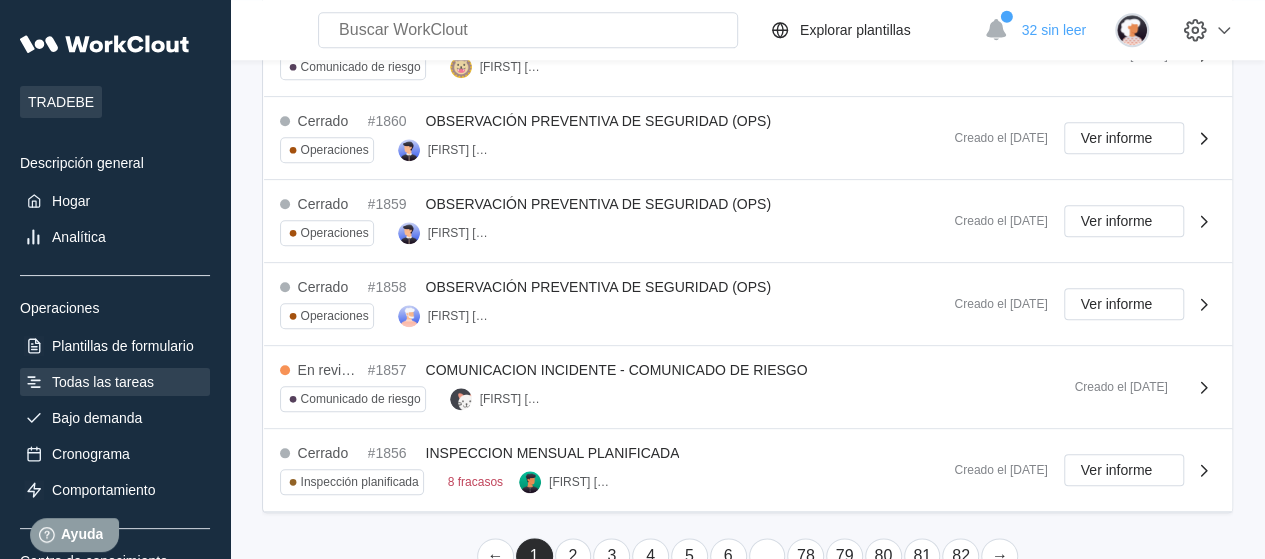 scroll, scrollTop: 926, scrollLeft: 0, axis: vertical 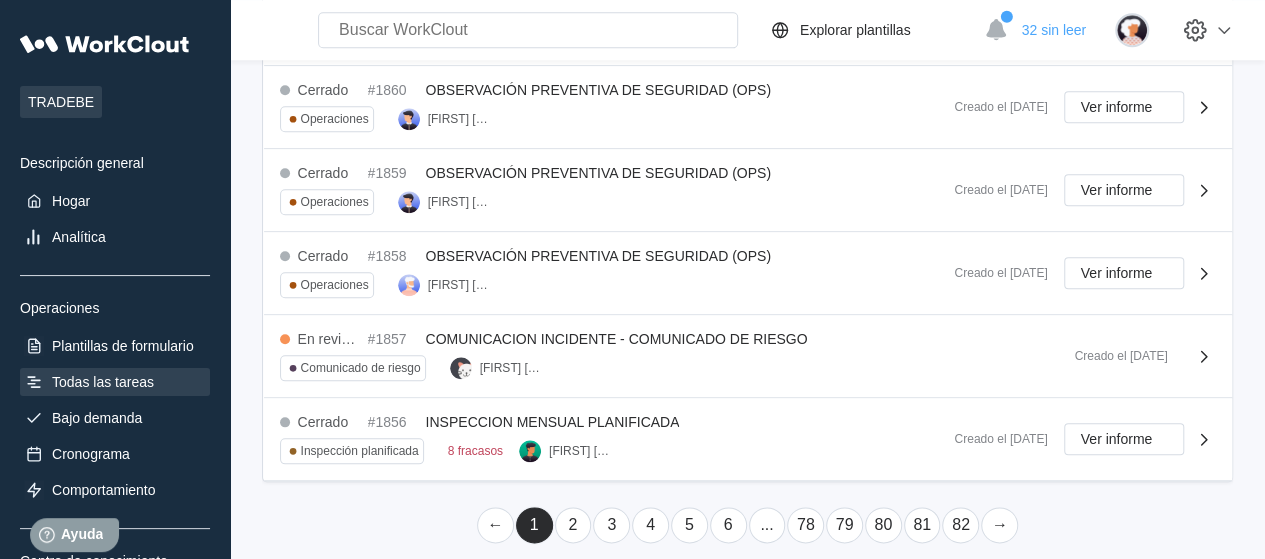 click on "2" at bounding box center (573, 525) 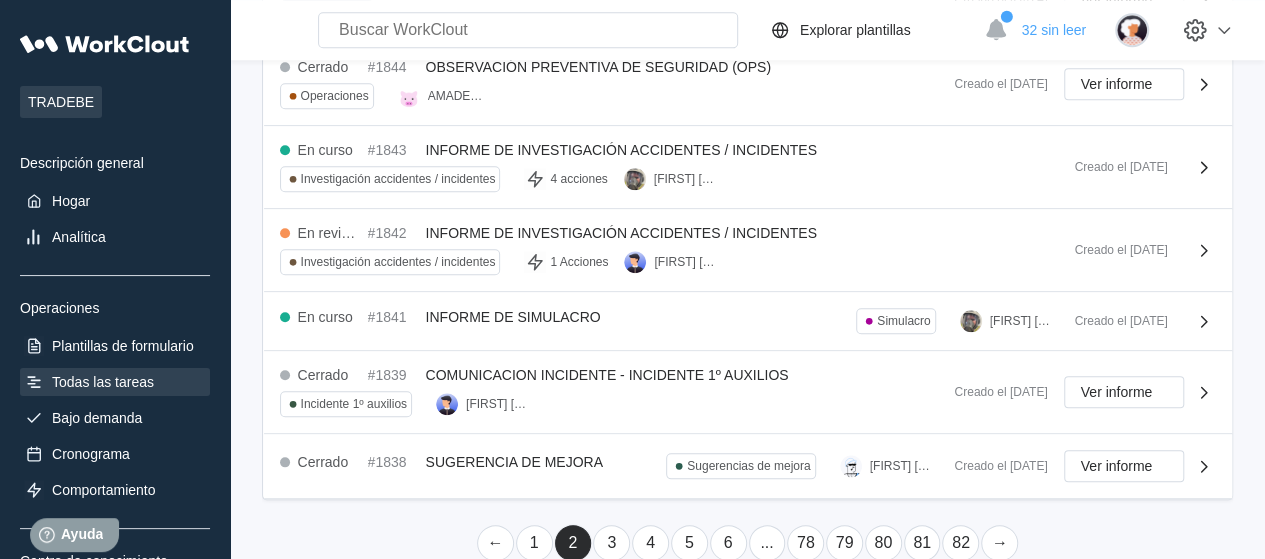 scroll, scrollTop: 884, scrollLeft: 0, axis: vertical 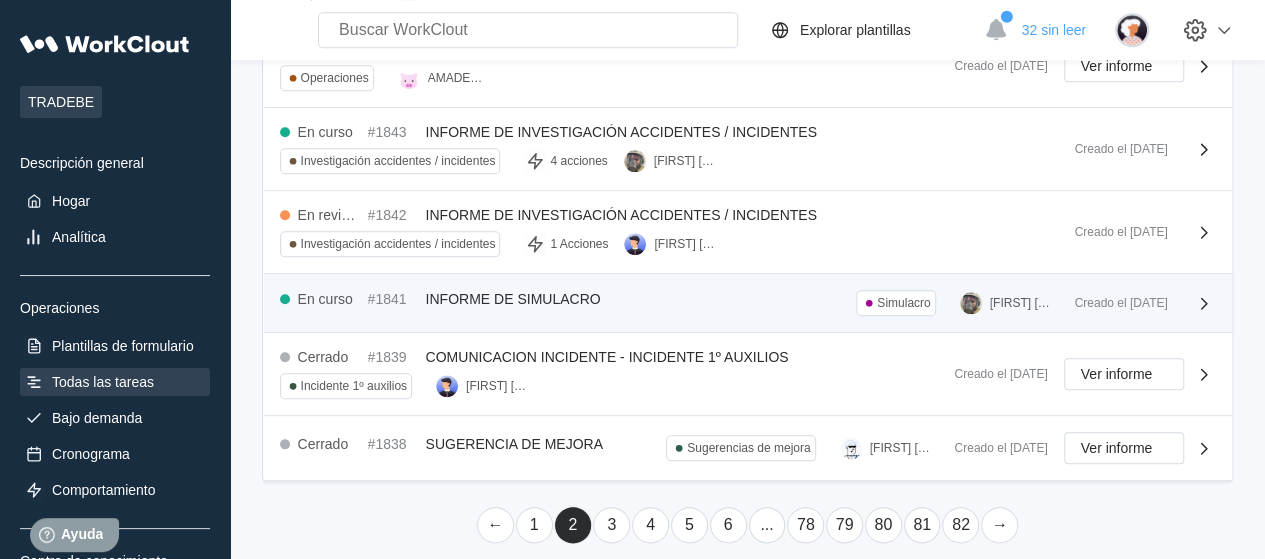click on "INFORME DE SIMULACRO" at bounding box center [513, 299] 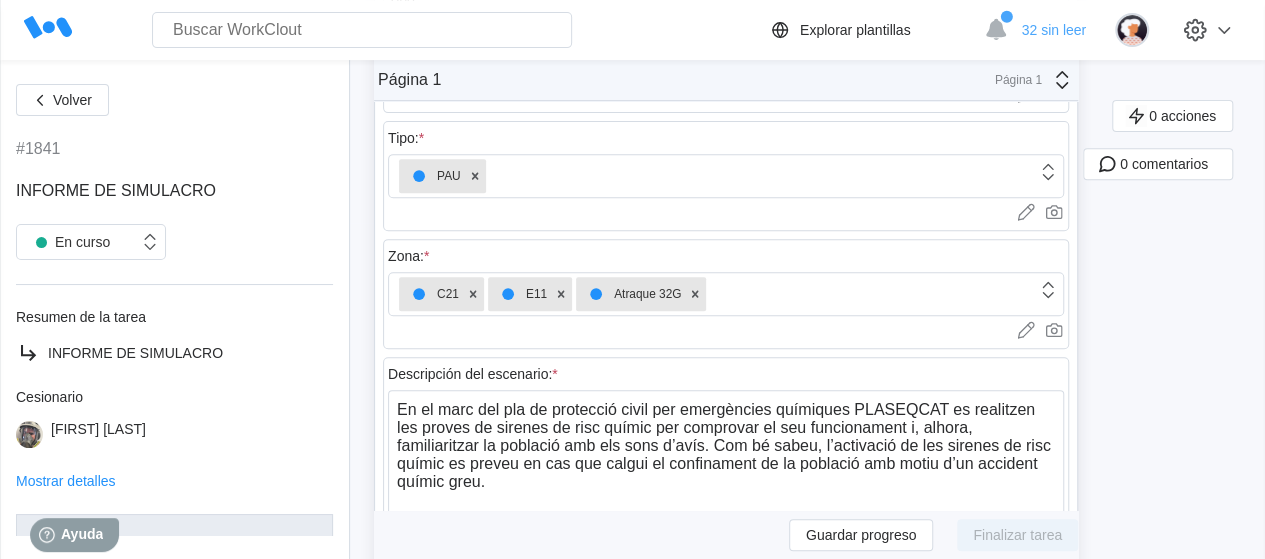 scroll, scrollTop: 400, scrollLeft: 0, axis: vertical 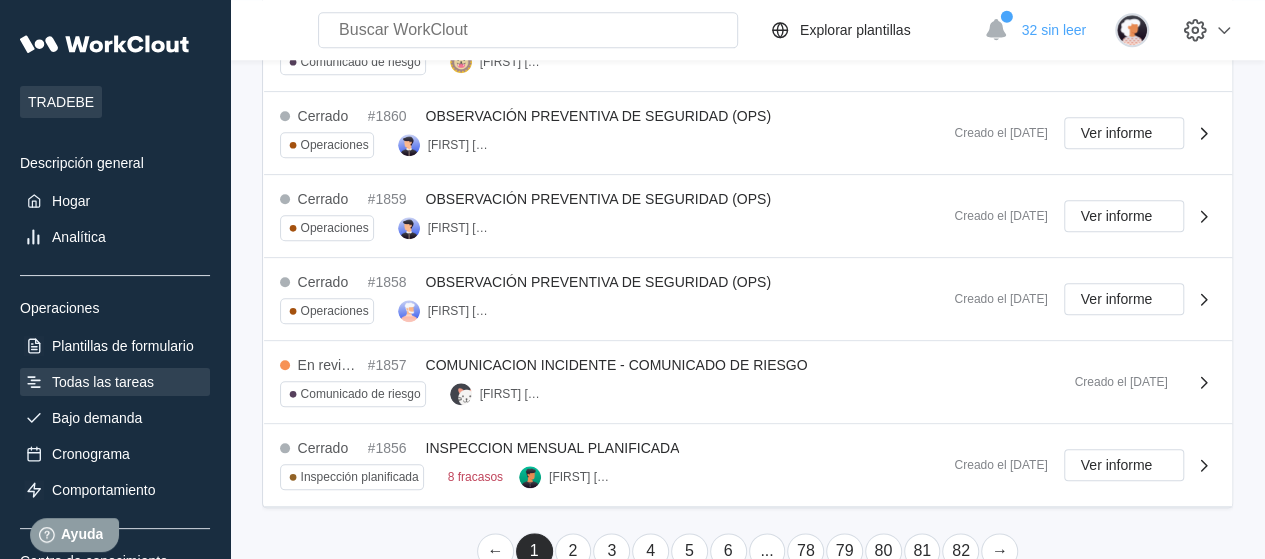 click on "2" at bounding box center (573, 551) 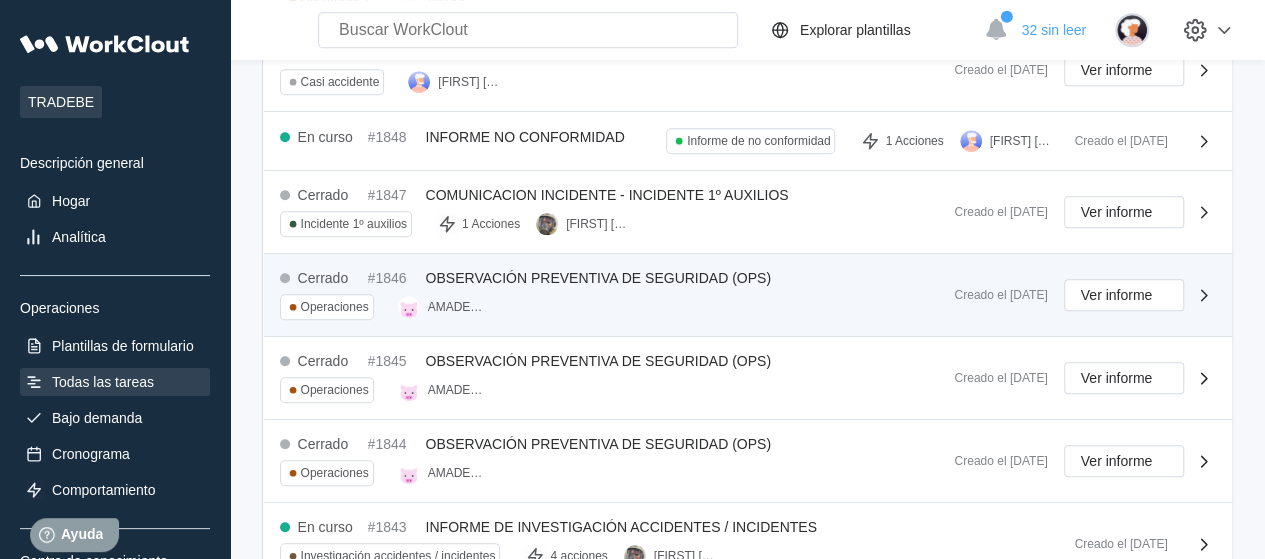 scroll, scrollTop: 458, scrollLeft: 0, axis: vertical 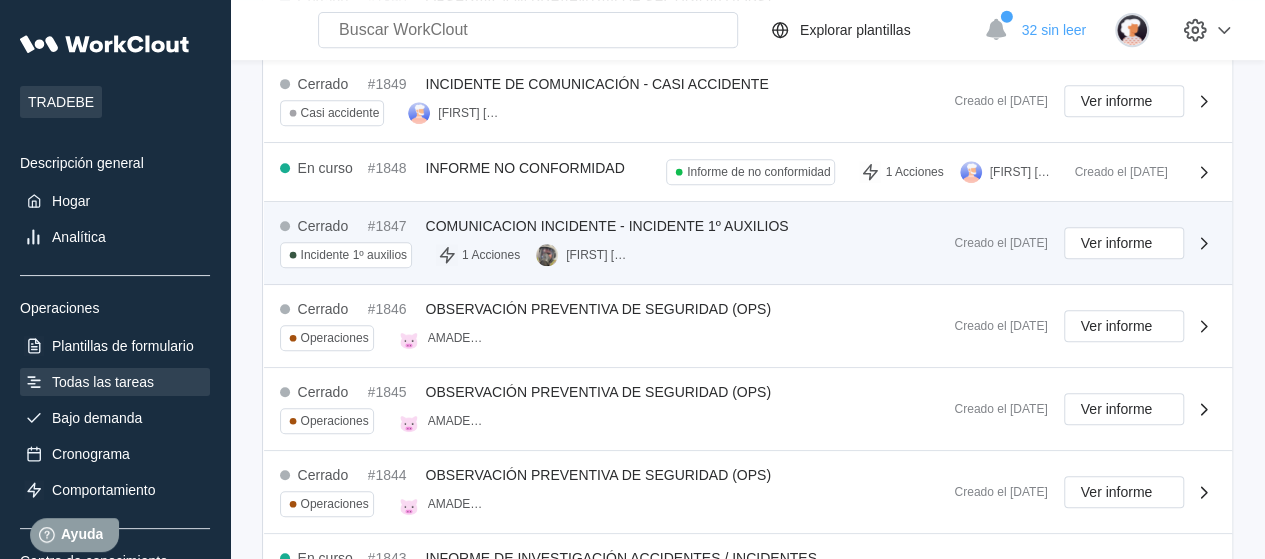 click on "COMUNICACION INCIDENTE - INCIDENTE 1º AUXILIOS" at bounding box center (607, 226) 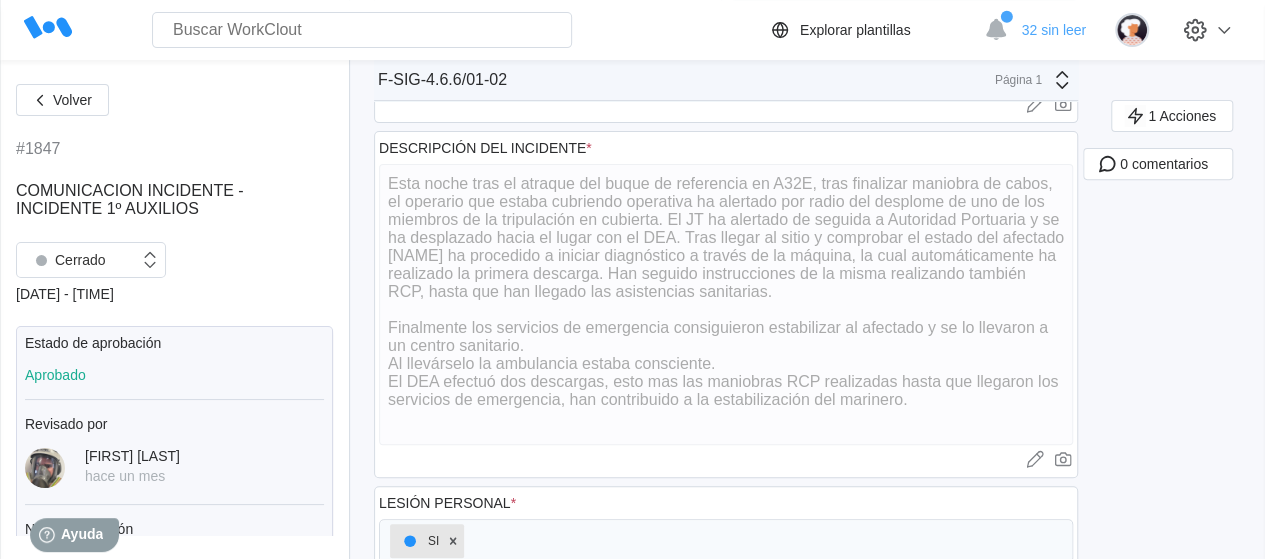 scroll, scrollTop: 200, scrollLeft: 0, axis: vertical 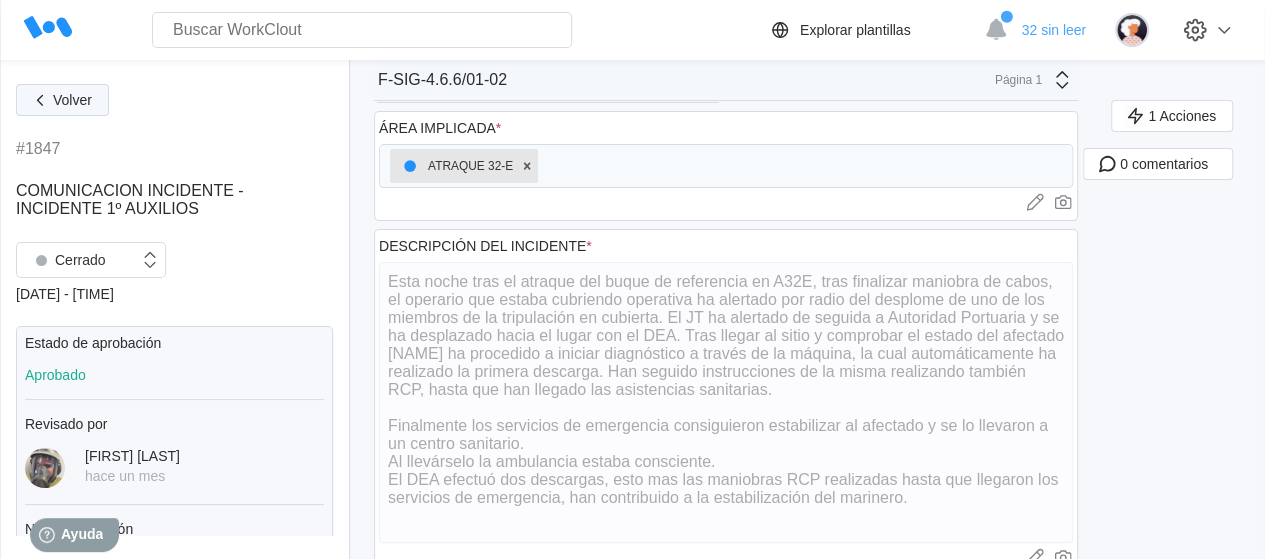click at bounding box center (40, 100) 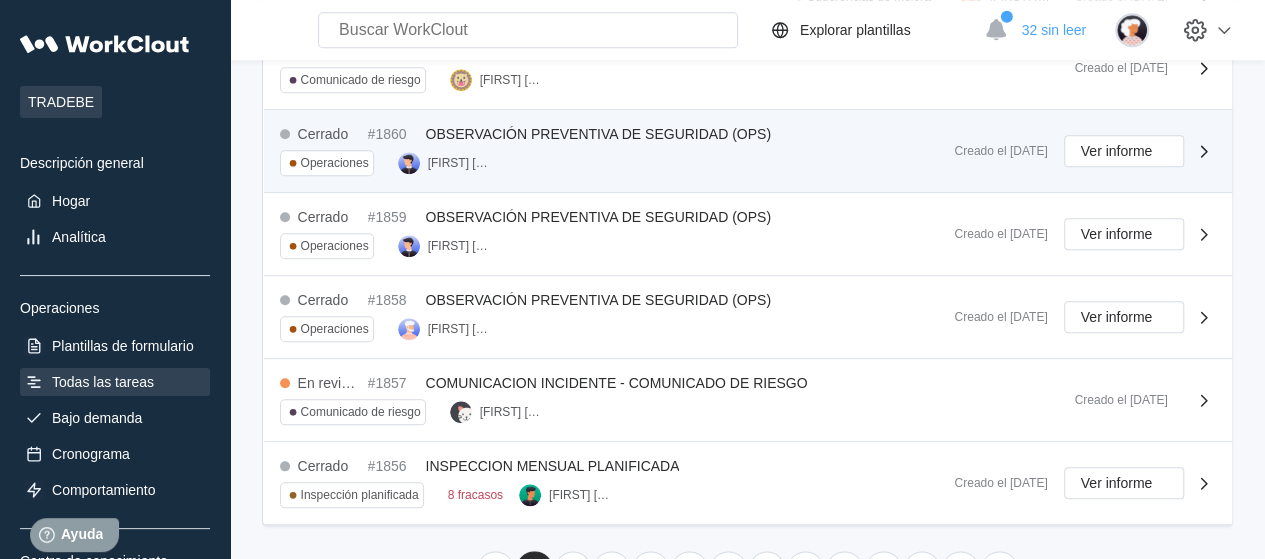 scroll, scrollTop: 900, scrollLeft: 0, axis: vertical 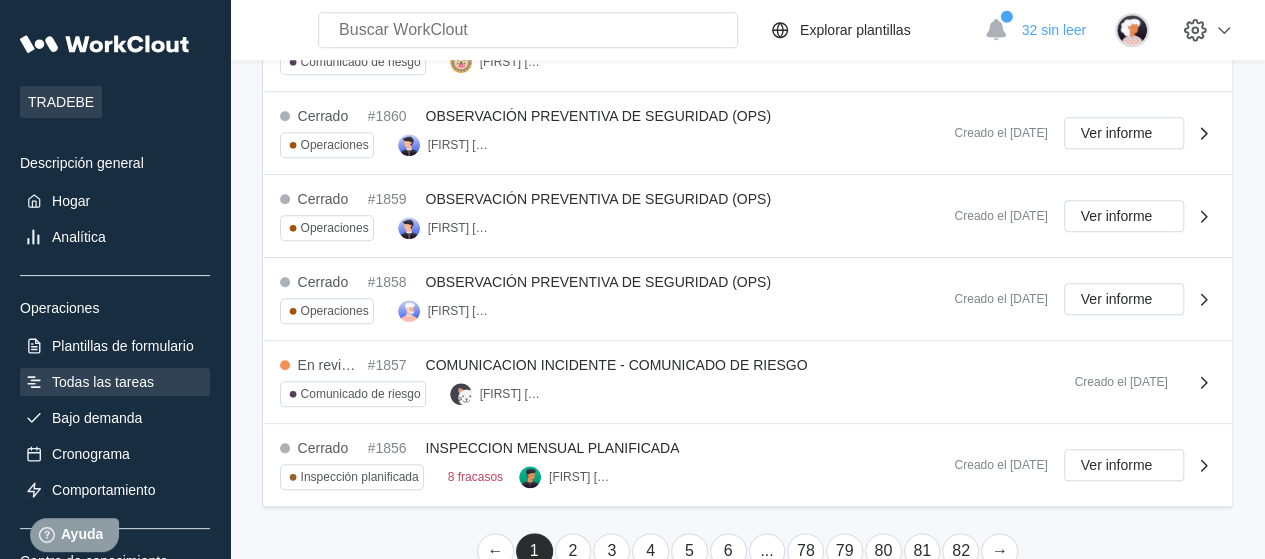 click on "2" at bounding box center (572, 550) 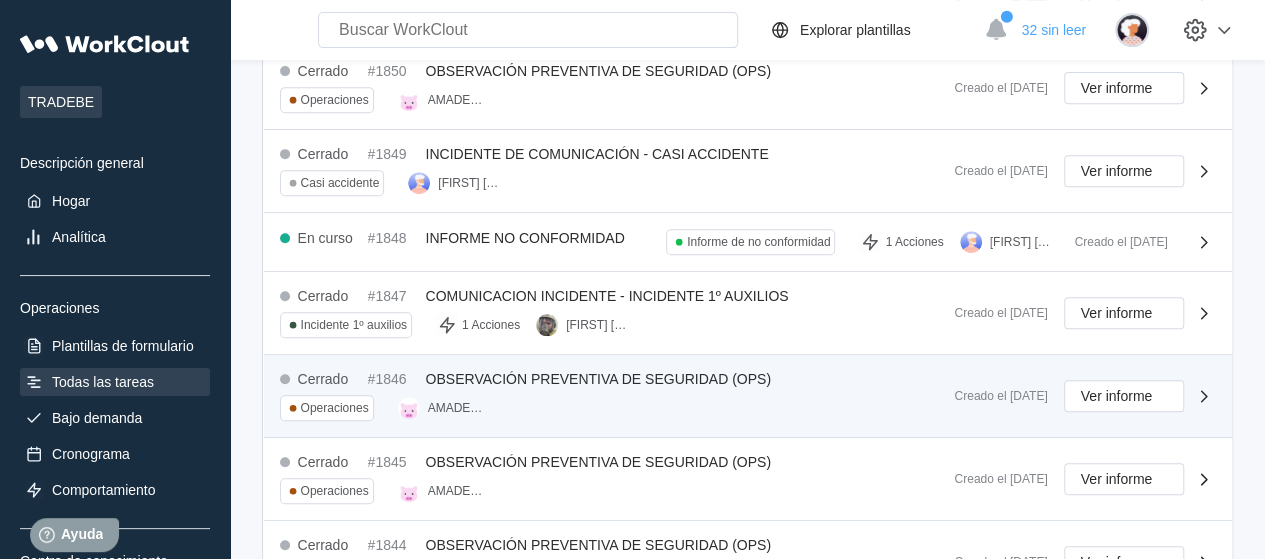 scroll, scrollTop: 358, scrollLeft: 0, axis: vertical 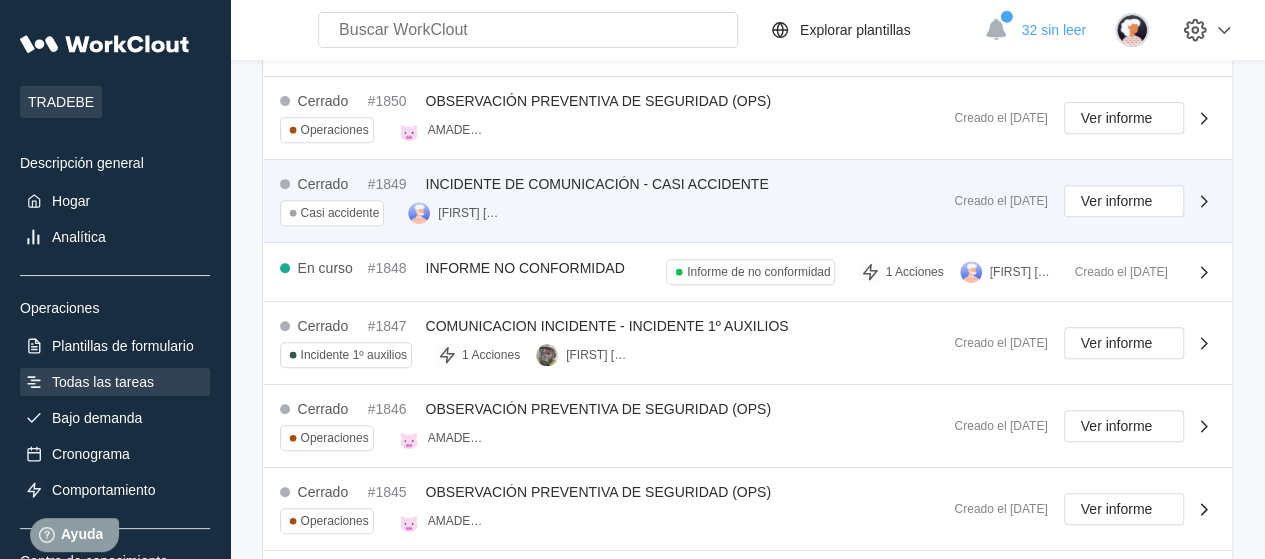 click on "INCIDENTE DE COMUNICACIÓN - CASI ACCIDENTE" at bounding box center (597, 184) 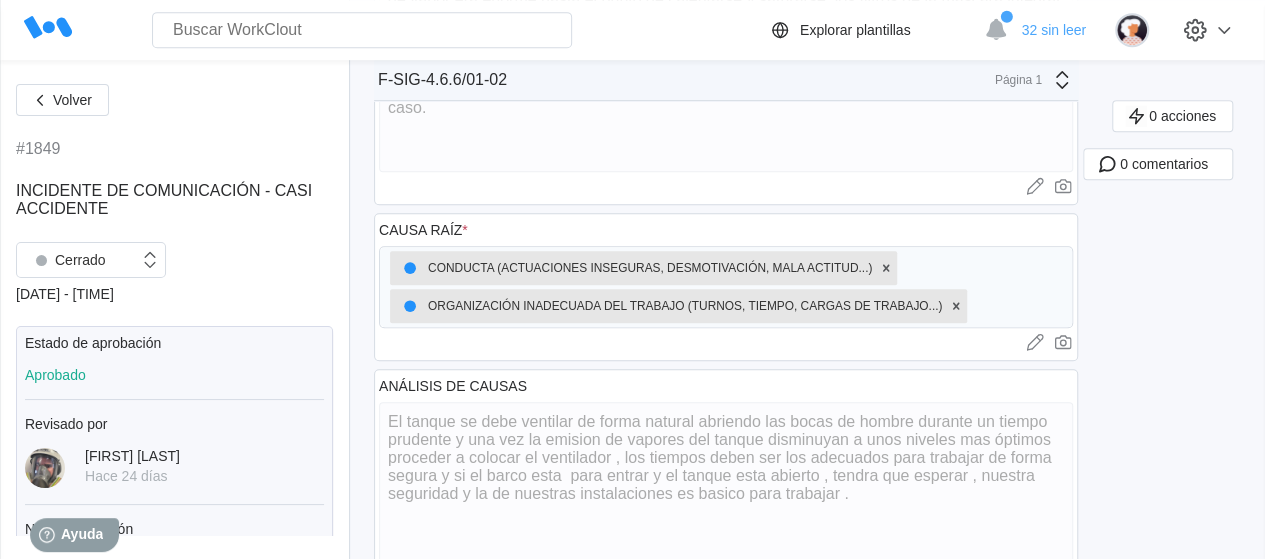 scroll, scrollTop: 600, scrollLeft: 0, axis: vertical 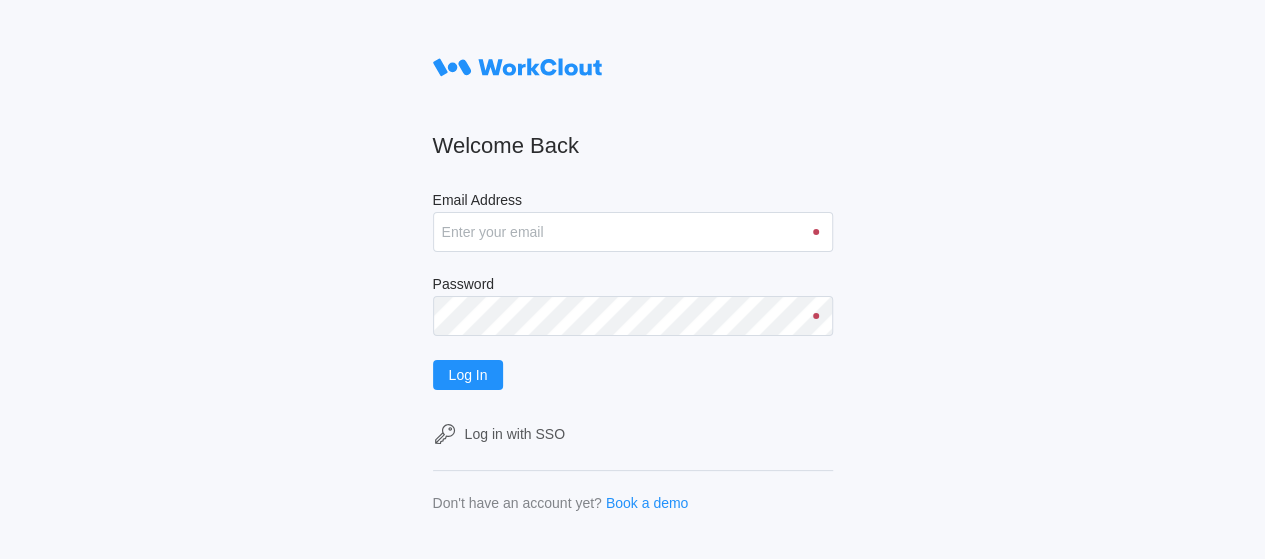 type on "[EMAIL]" 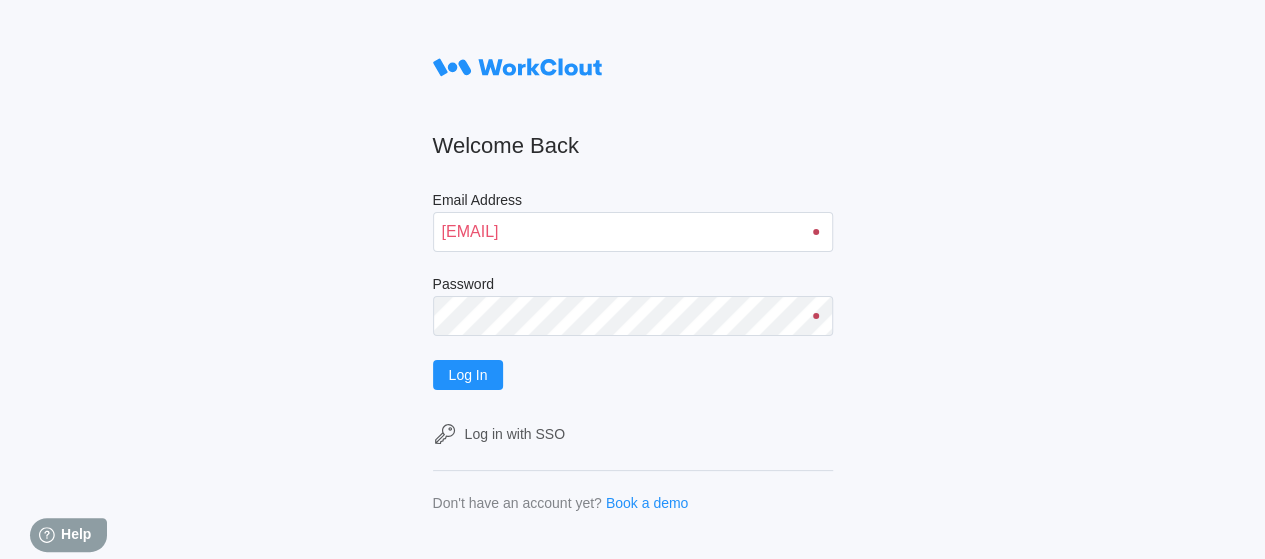 scroll, scrollTop: 0, scrollLeft: 0, axis: both 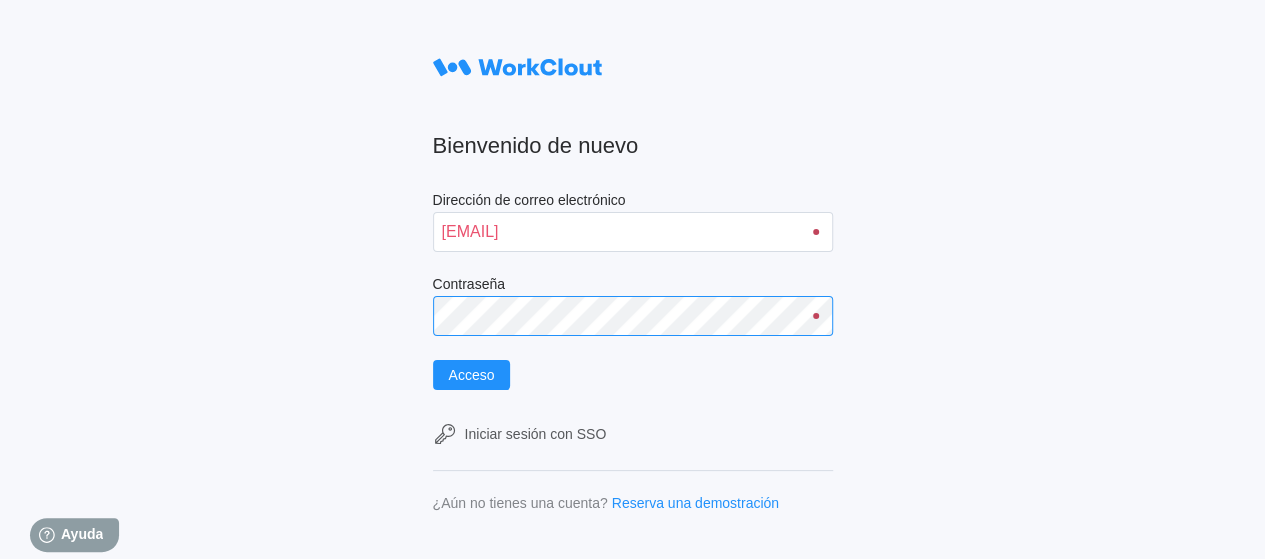 click on "Acceso" at bounding box center (472, 375) 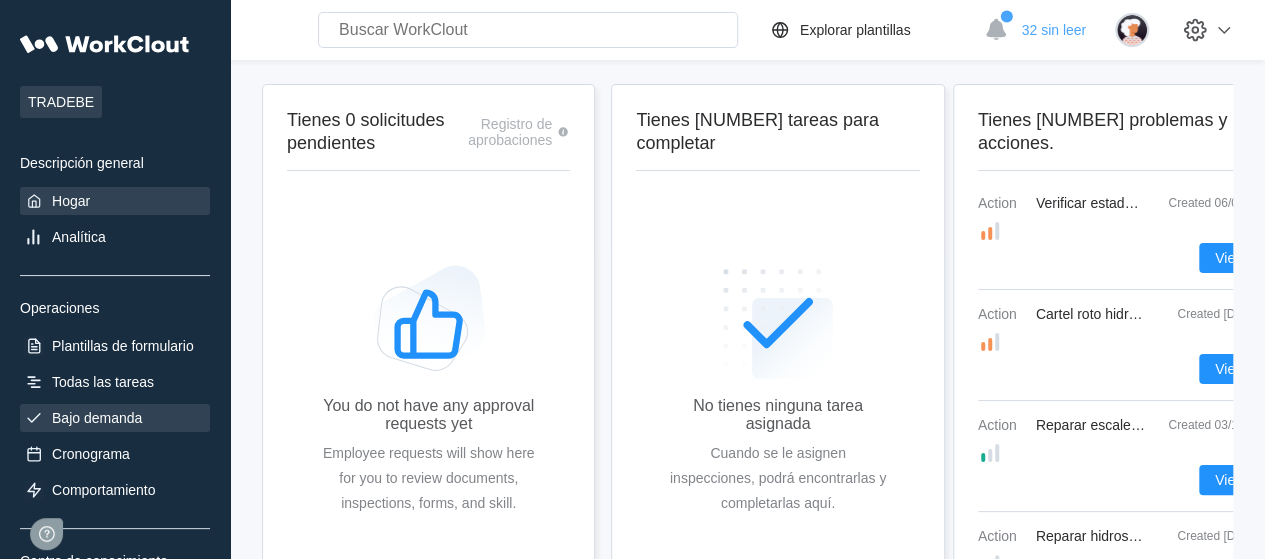 scroll, scrollTop: 0, scrollLeft: 0, axis: both 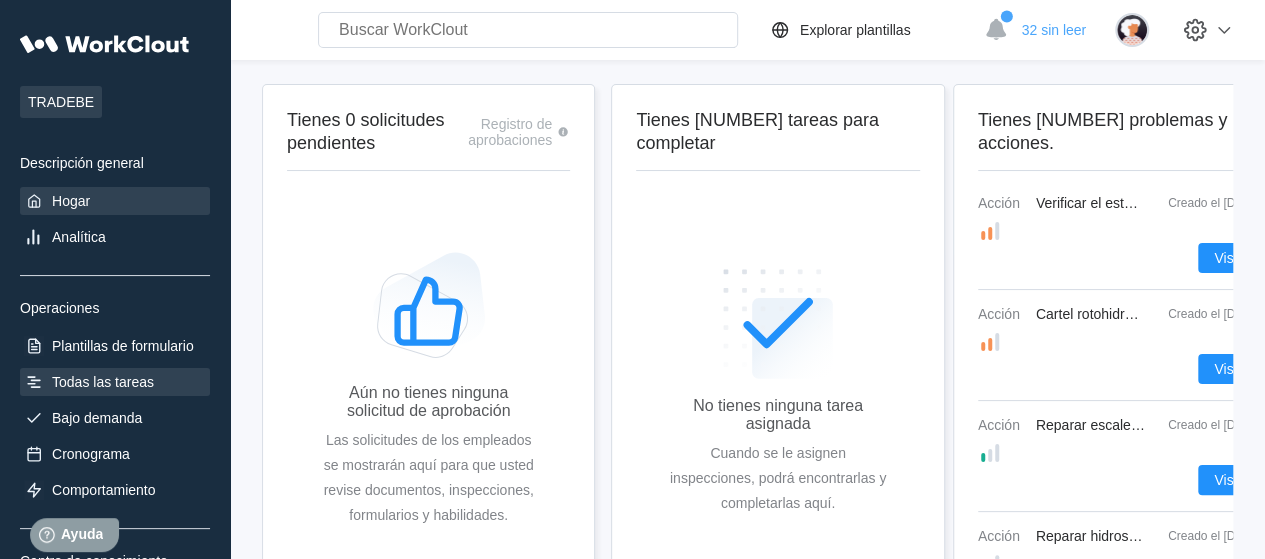 click on "Todas las tareas" at bounding box center [103, 382] 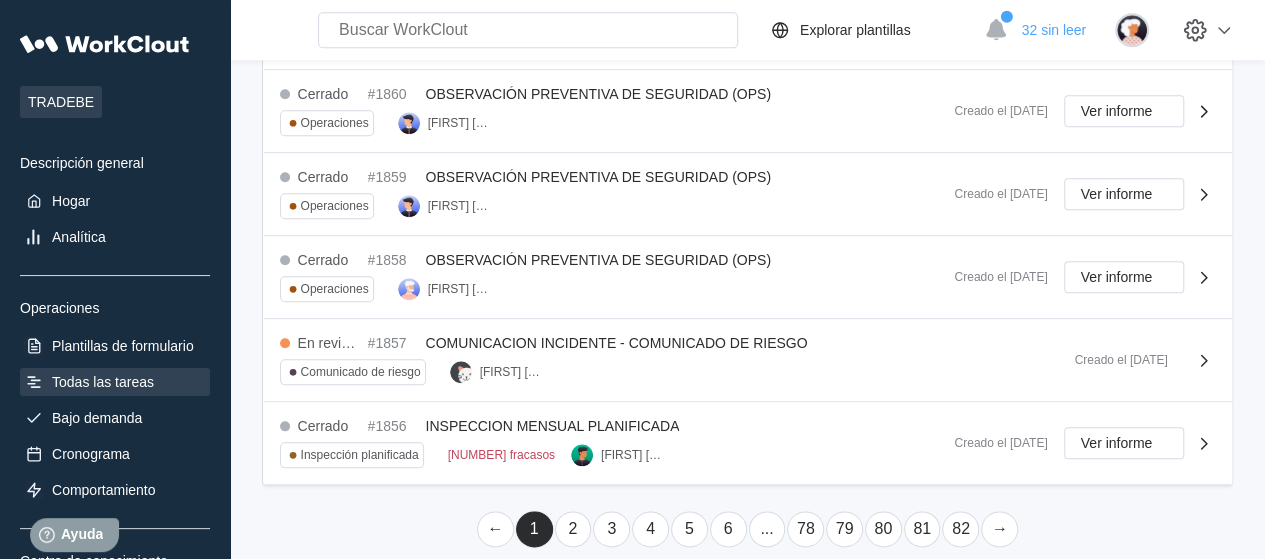 scroll, scrollTop: 926, scrollLeft: 0, axis: vertical 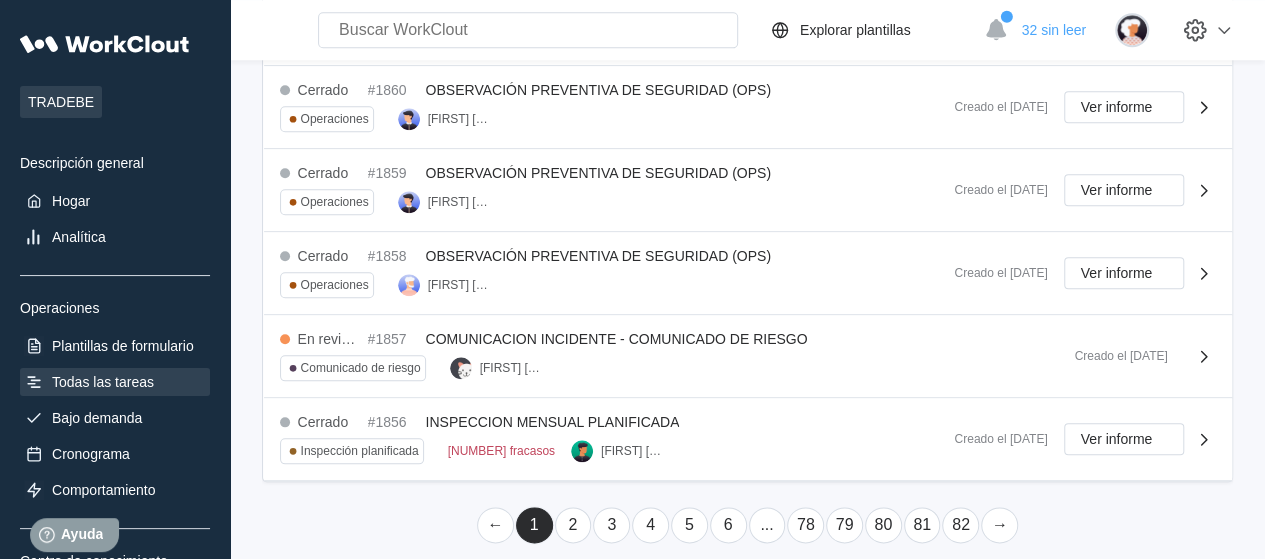 click on "2" at bounding box center [573, 525] 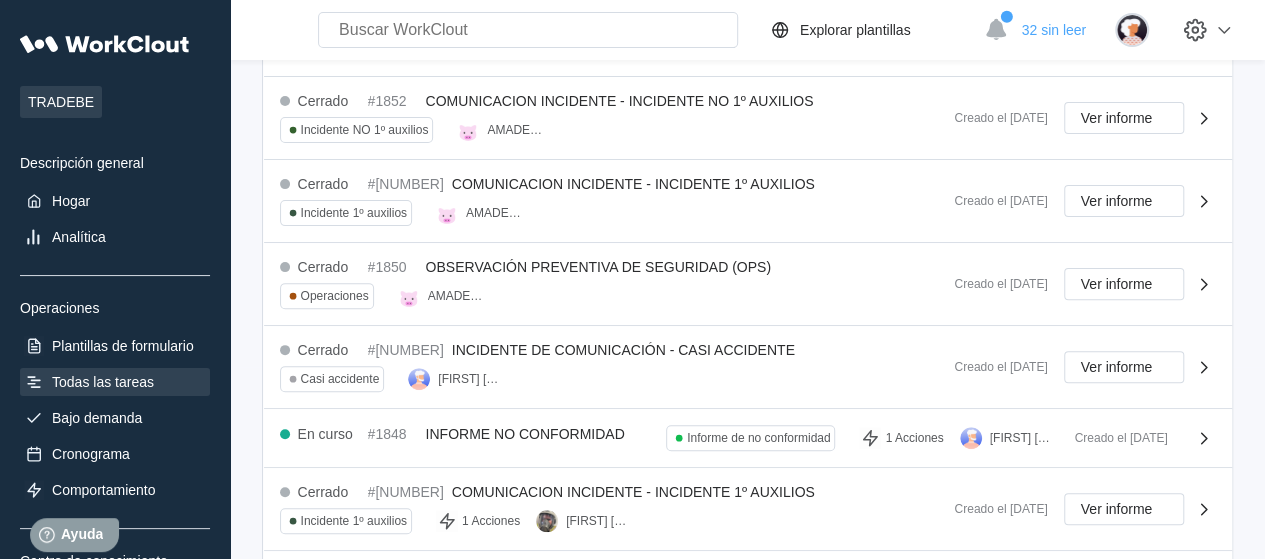 scroll, scrollTop: 200, scrollLeft: 0, axis: vertical 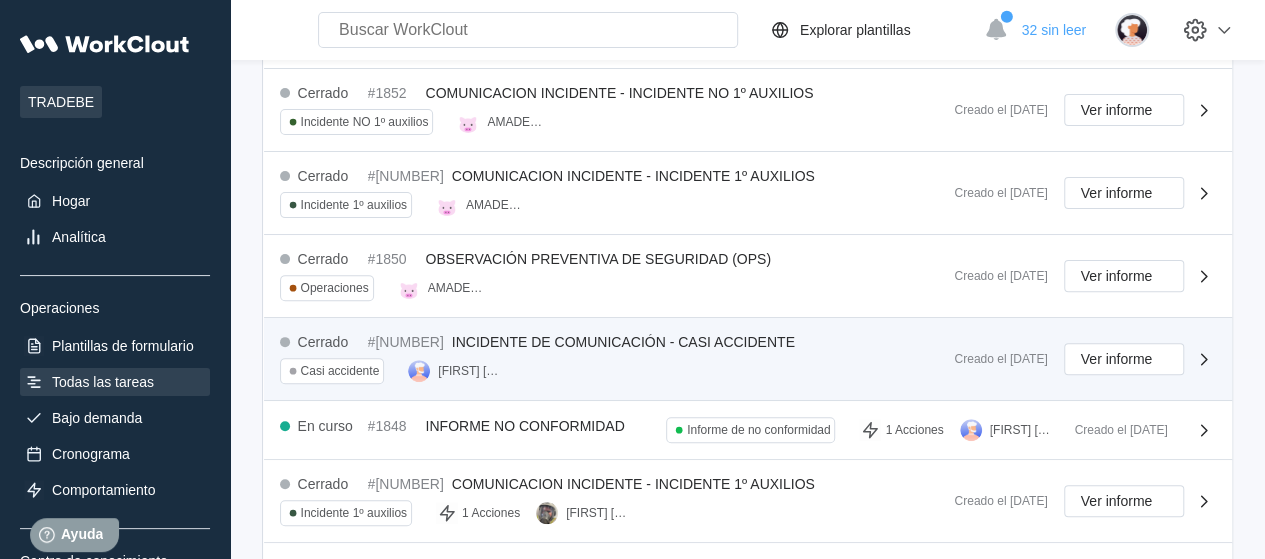 click on "INCIDENTE DE COMUNICACIÓN - CASI ACCIDENTE" at bounding box center (623, 342) 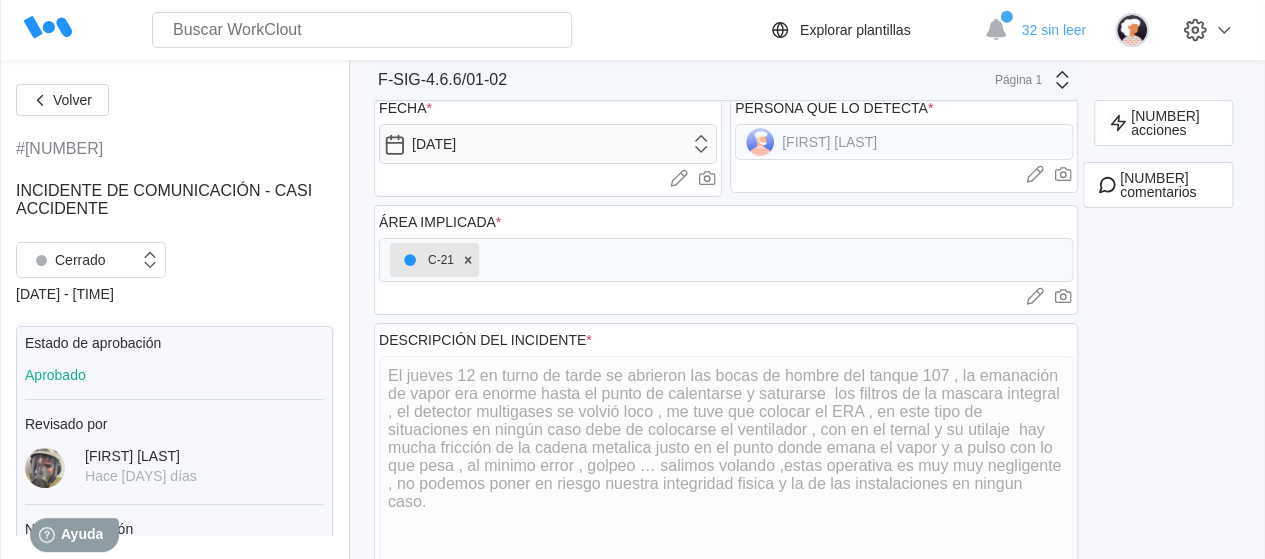 scroll, scrollTop: 0, scrollLeft: 0, axis: both 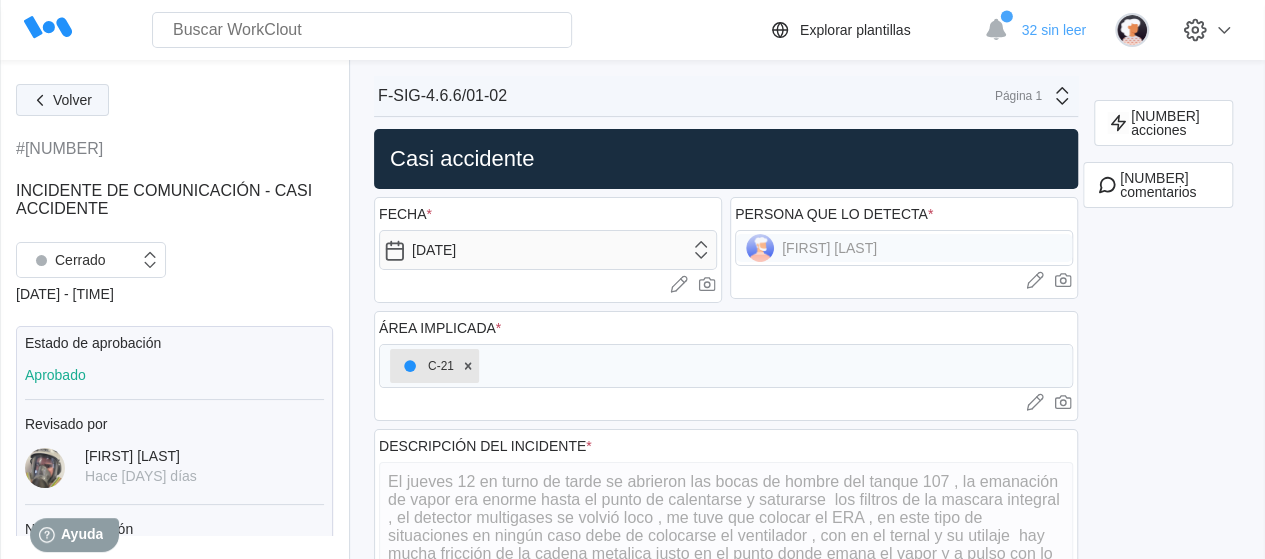 click on "Volver" at bounding box center [72, 100] 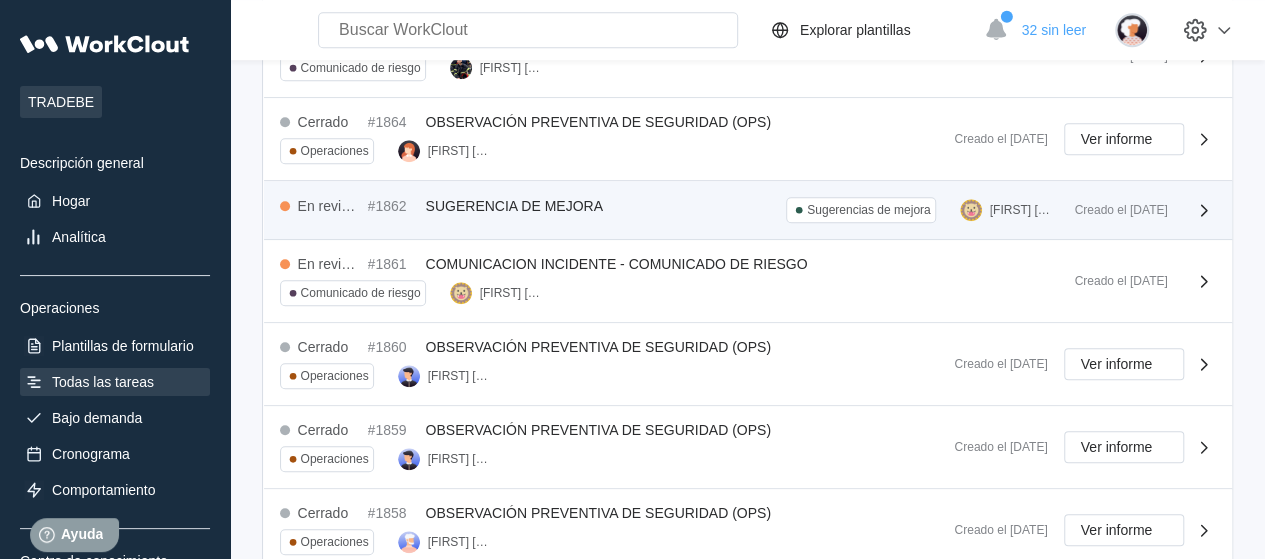 scroll, scrollTop: 926, scrollLeft: 0, axis: vertical 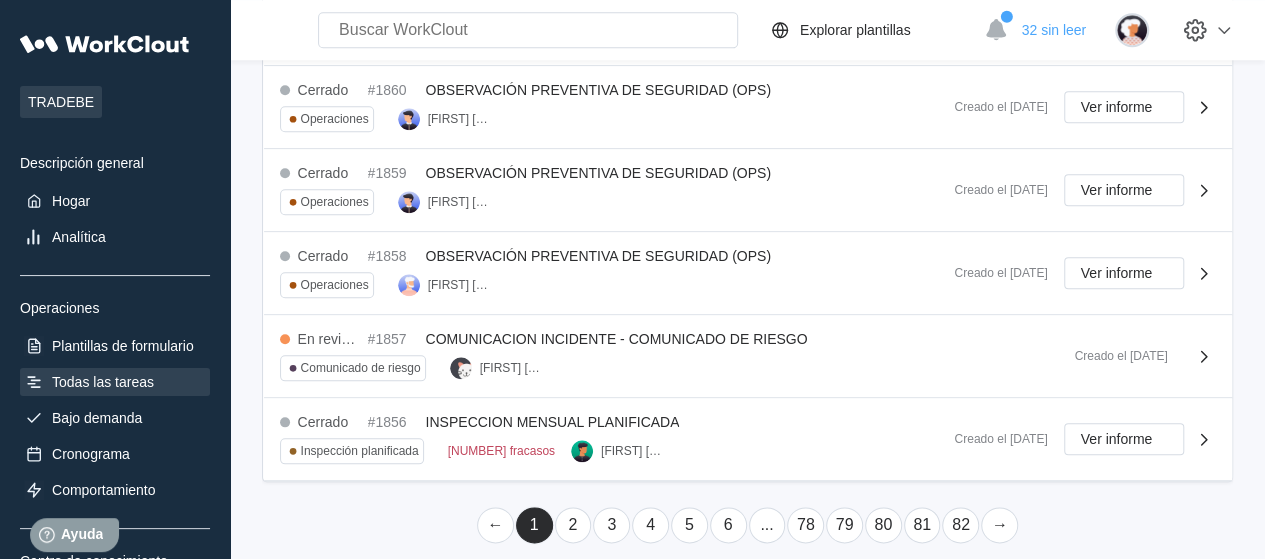 click on "2" at bounding box center (573, 525) 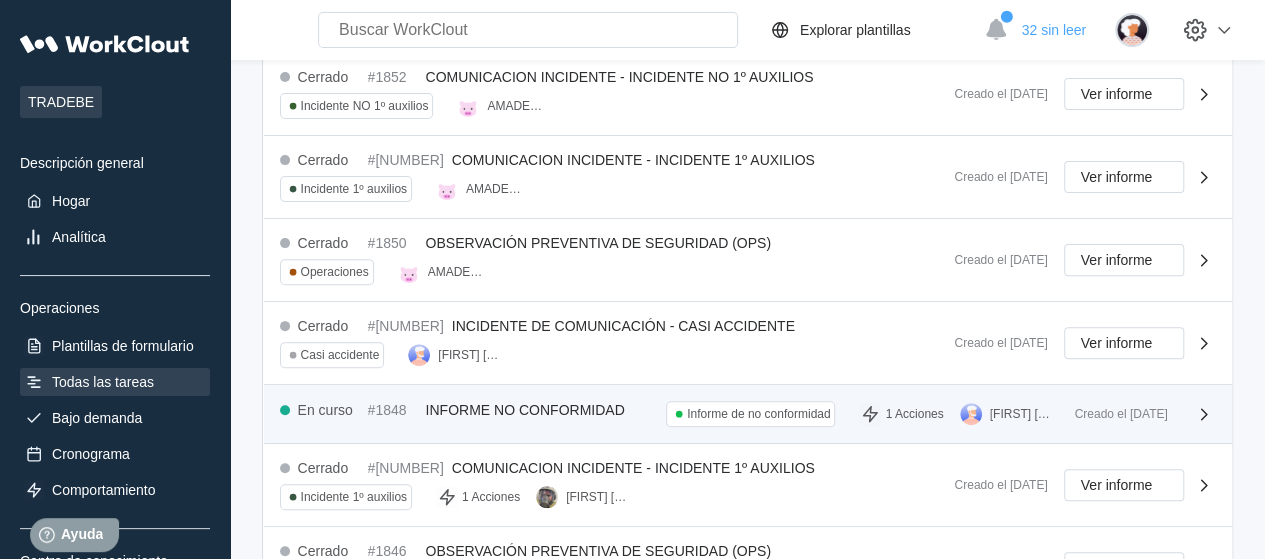 scroll, scrollTop: 184, scrollLeft: 0, axis: vertical 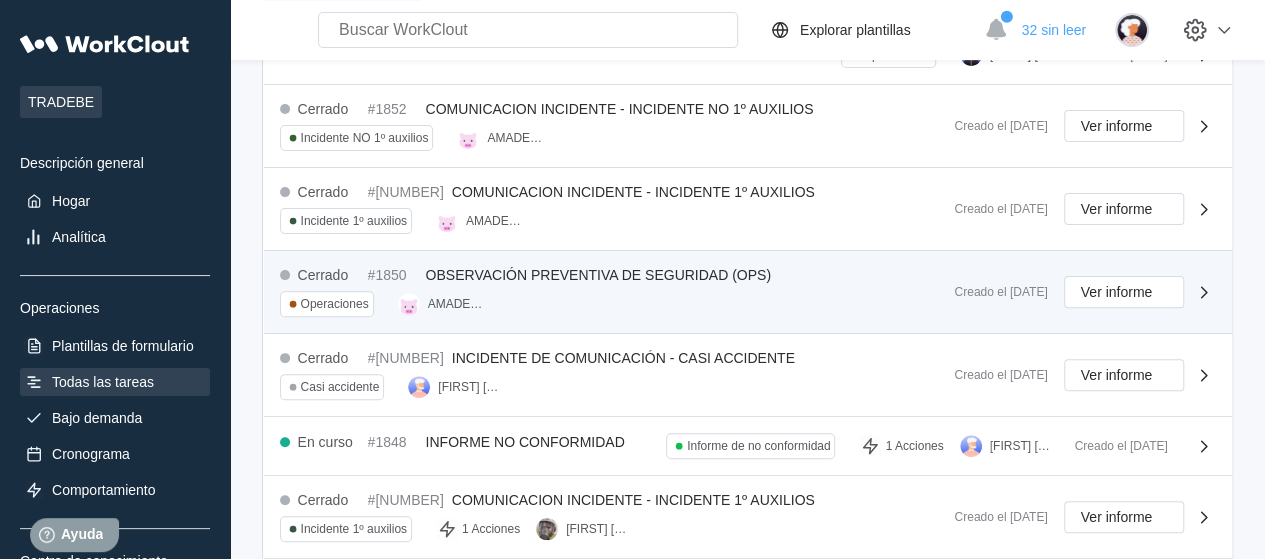 click on "OBSERVACIÓN PREVENTIVA DE SEGURIDAD (OPS)" at bounding box center [598, 275] 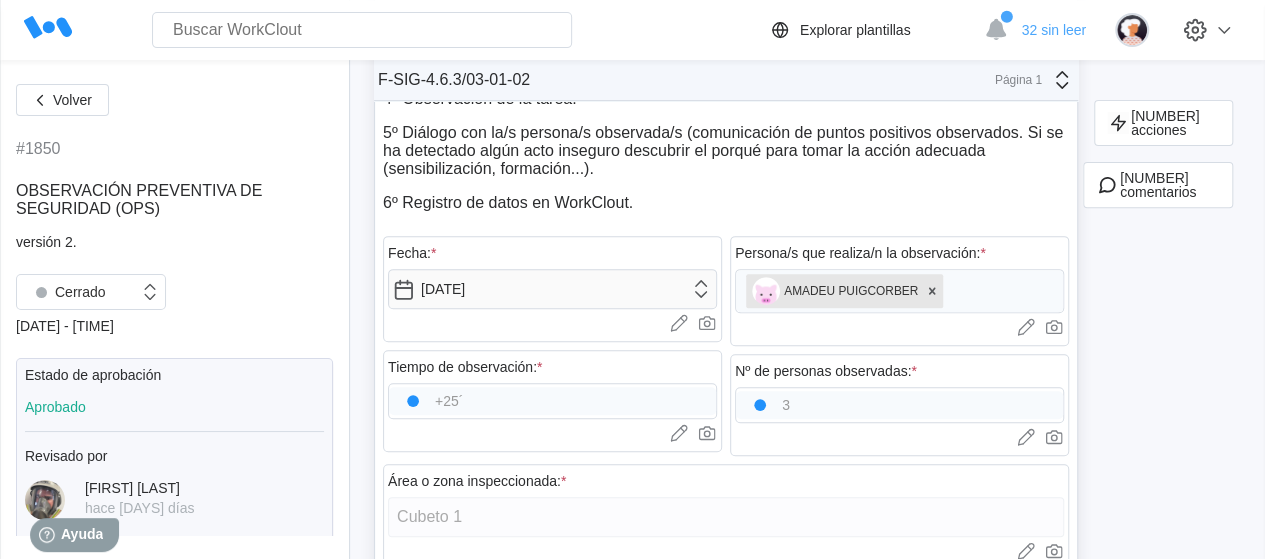 scroll, scrollTop: 100, scrollLeft: 0, axis: vertical 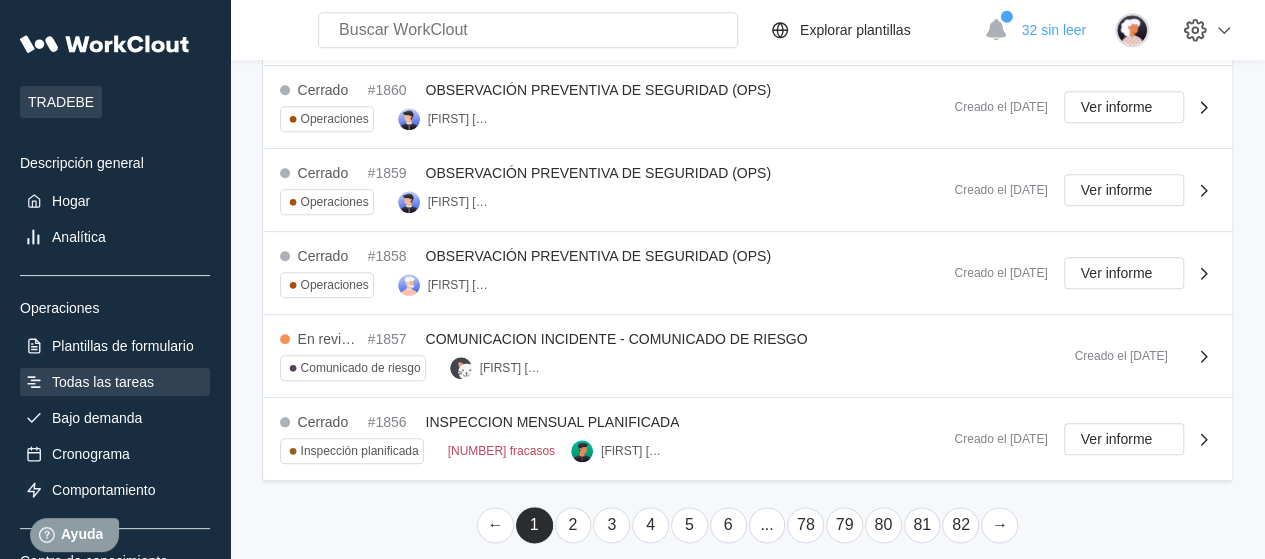 click on "2" at bounding box center (572, 524) 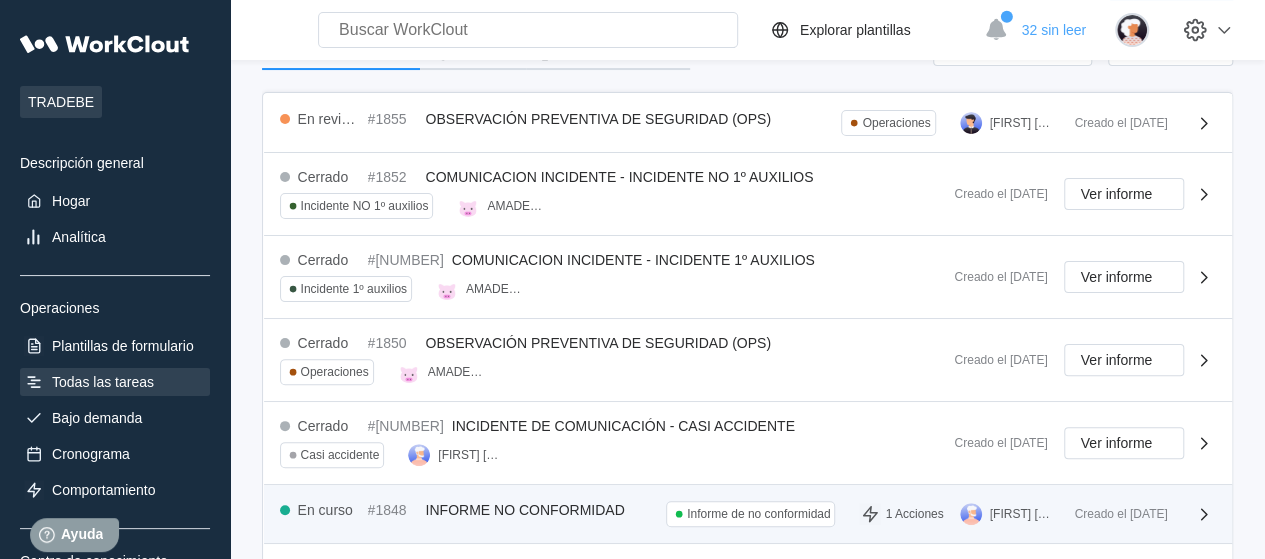 scroll, scrollTop: 84, scrollLeft: 0, axis: vertical 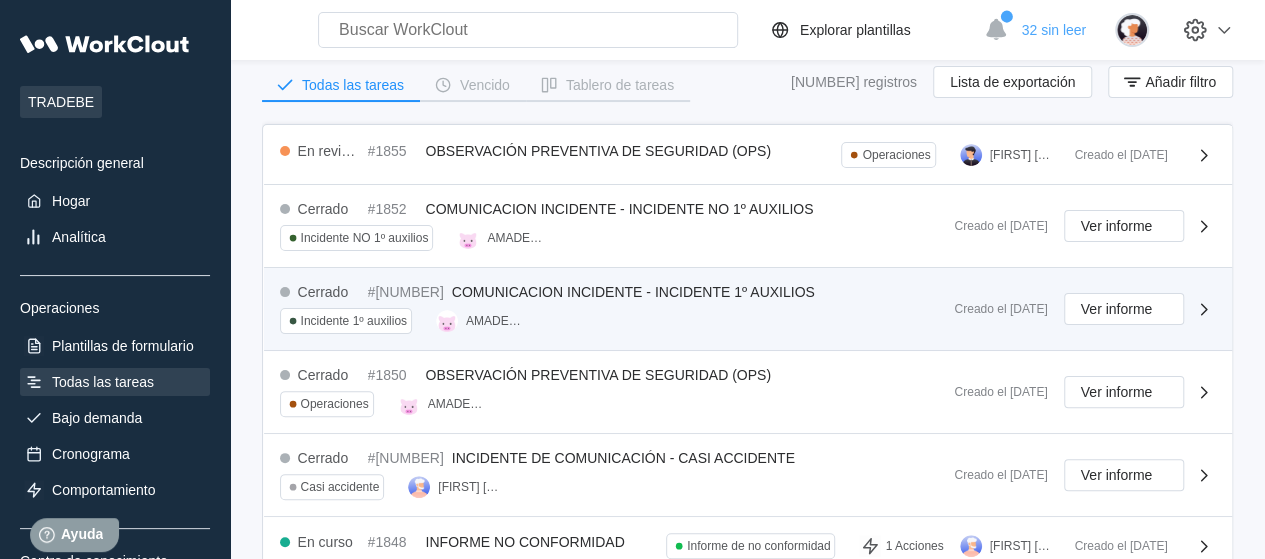 click on "COMUNICACION INCIDENTE - INCIDENTE 1º AUXILIOS" at bounding box center [633, 292] 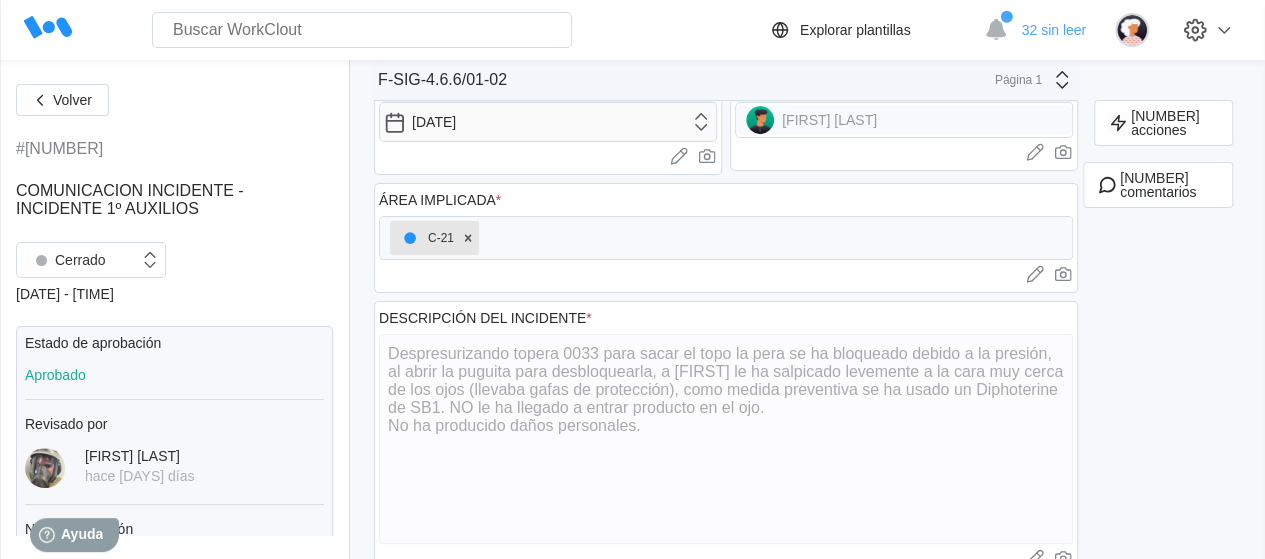 scroll, scrollTop: 200, scrollLeft: 0, axis: vertical 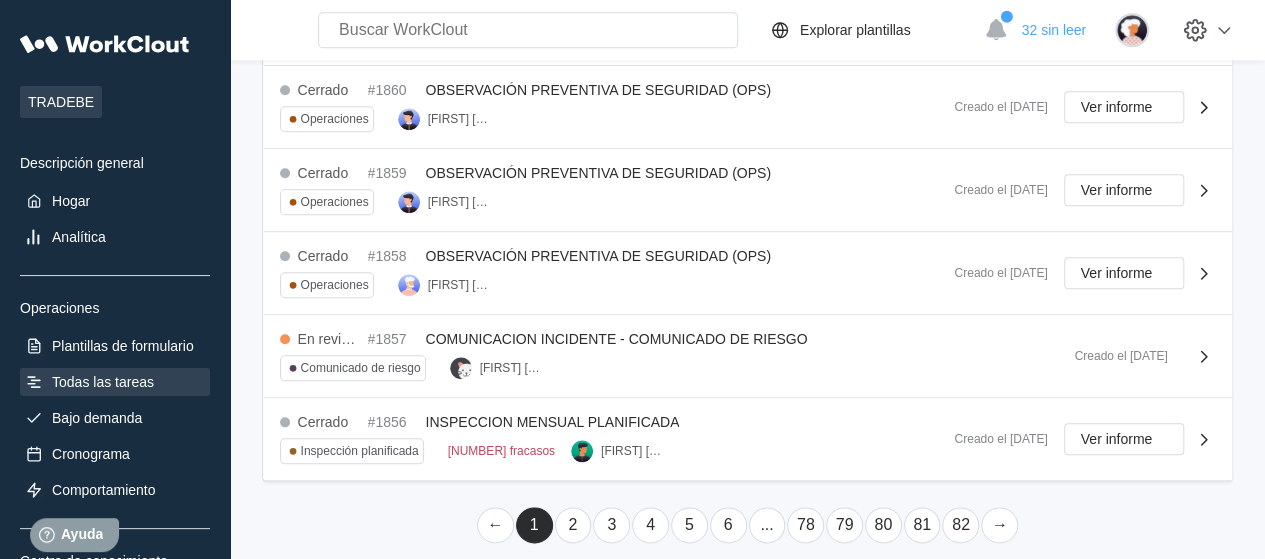 click on "2" at bounding box center (572, 524) 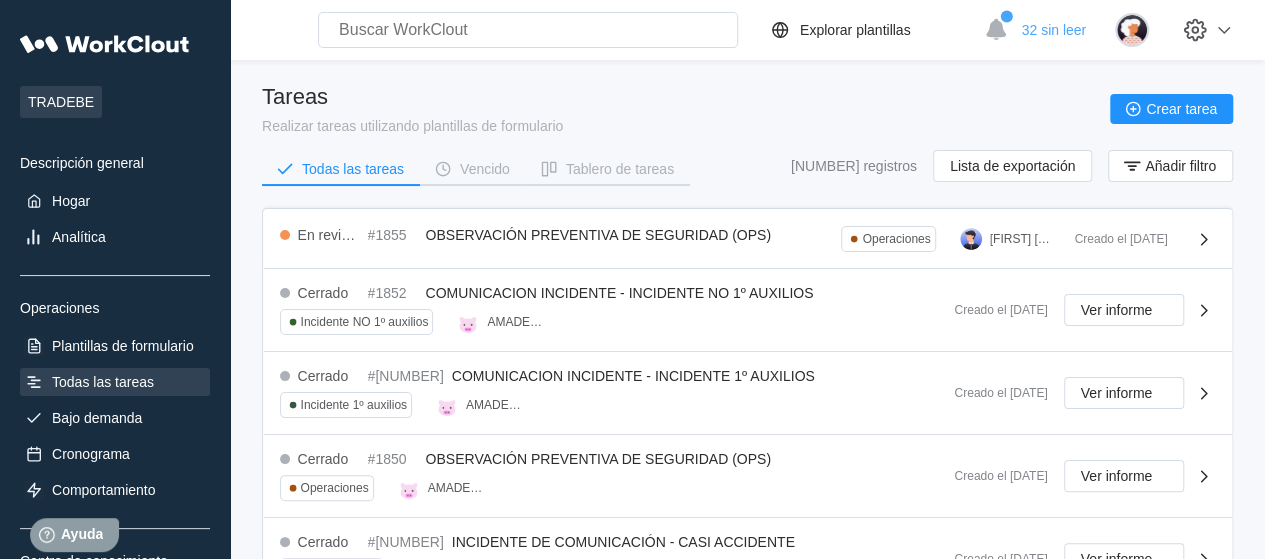 scroll, scrollTop: 100, scrollLeft: 0, axis: vertical 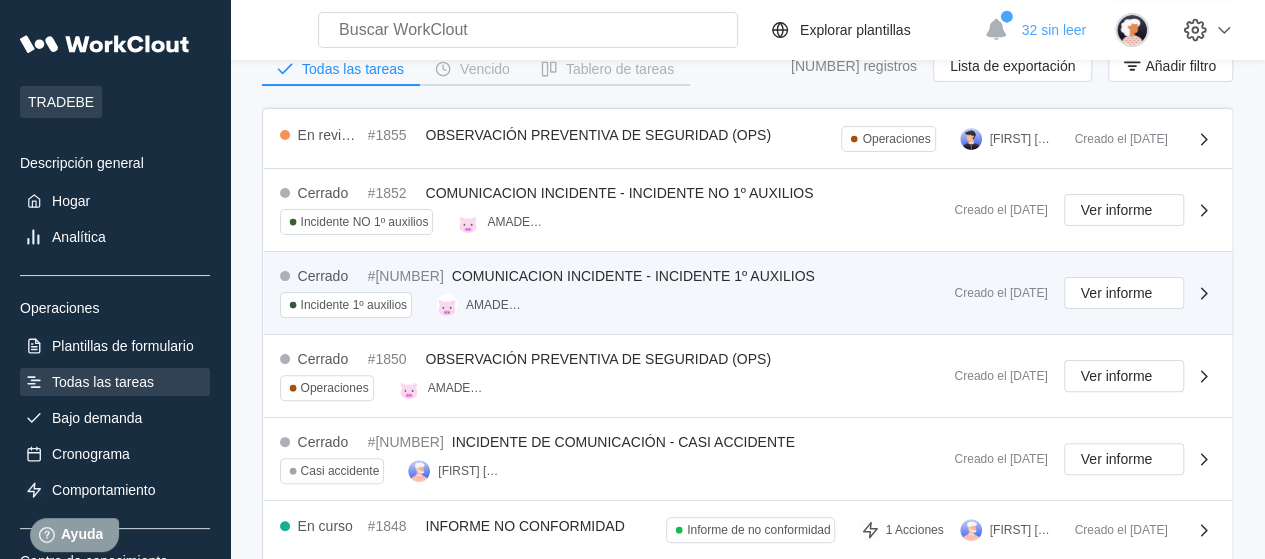 click on "COMUNICACION INCIDENTE - INCIDENTE 1º AUXILIOS" at bounding box center [633, 276] 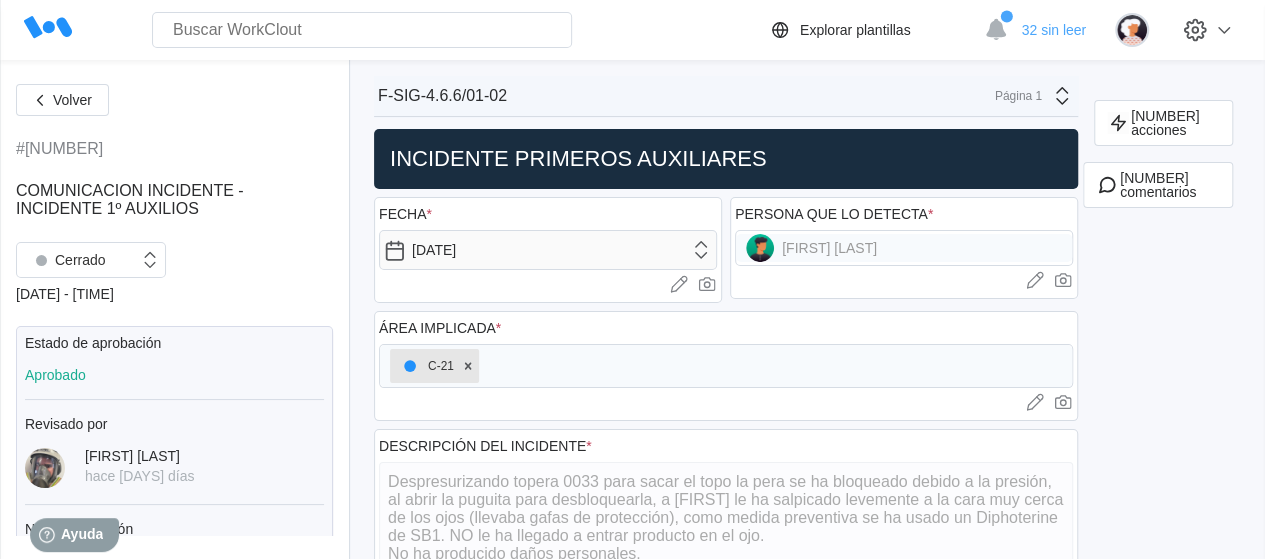 scroll, scrollTop: 200, scrollLeft: 0, axis: vertical 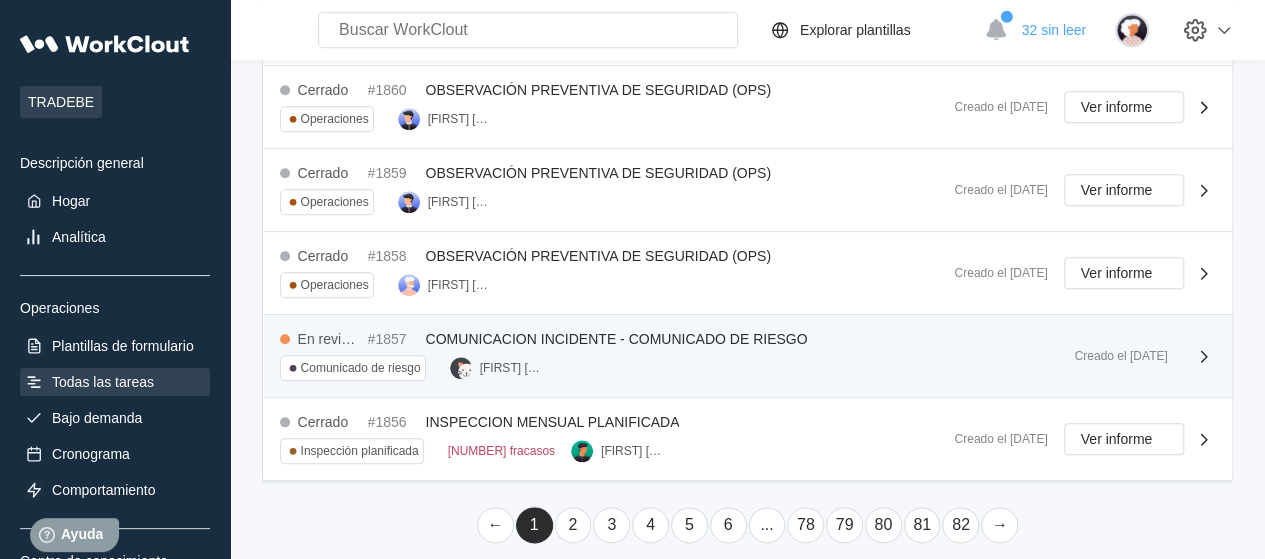 click on "COMUNICACION INCIDENTE - COMUNICADO DE RIESGO" at bounding box center [617, 339] 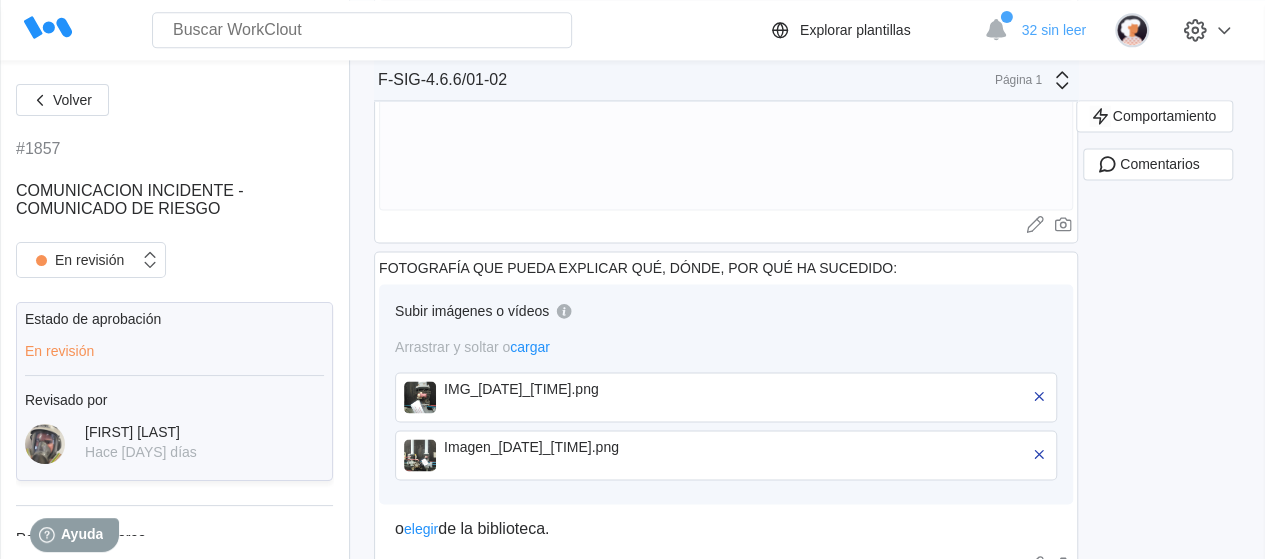 scroll, scrollTop: 1361, scrollLeft: 0, axis: vertical 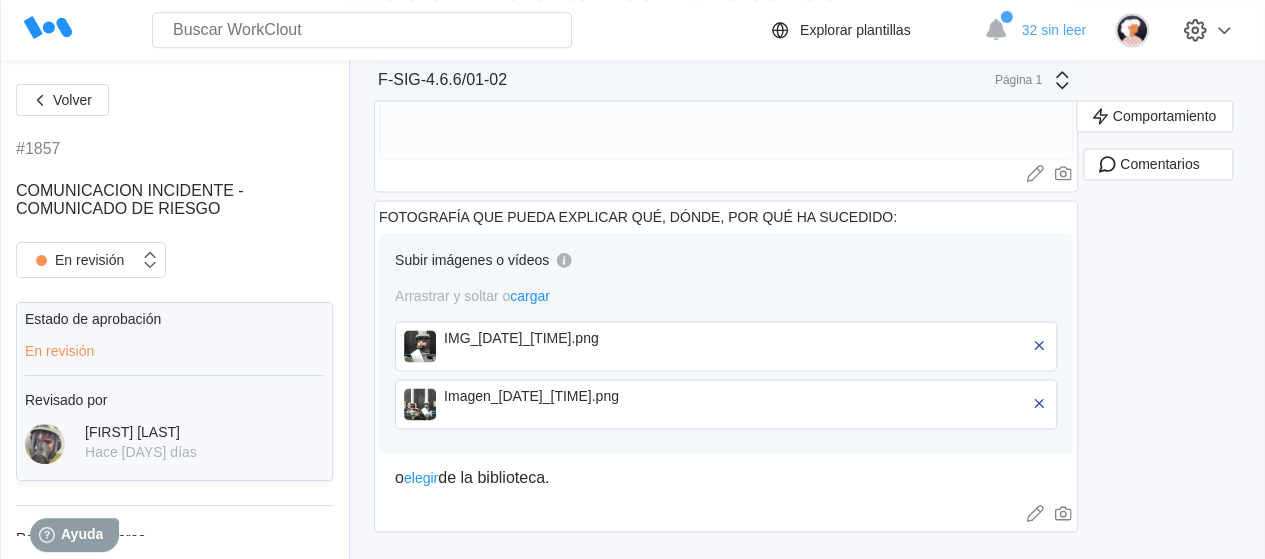 click at bounding box center [420, 346] 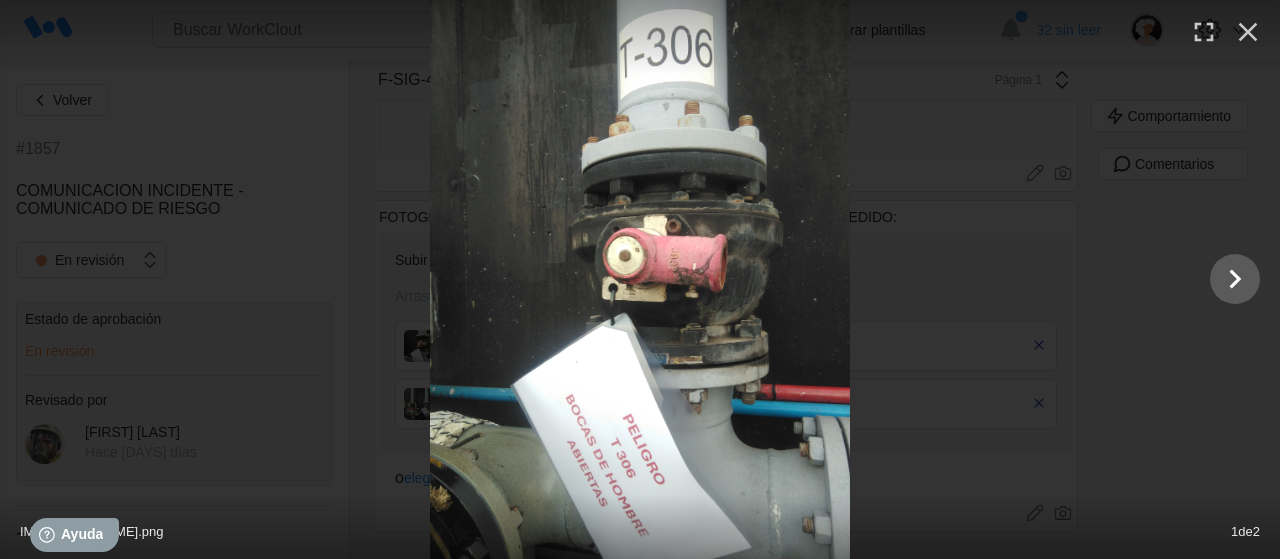 click at bounding box center (640, 279) 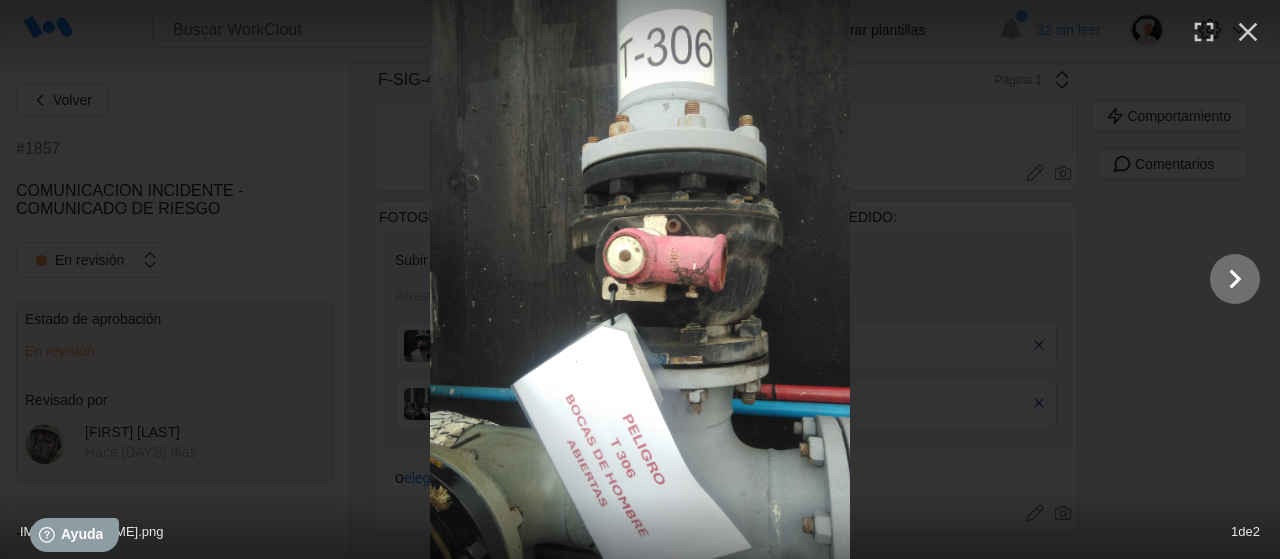 click at bounding box center [1235, 279] 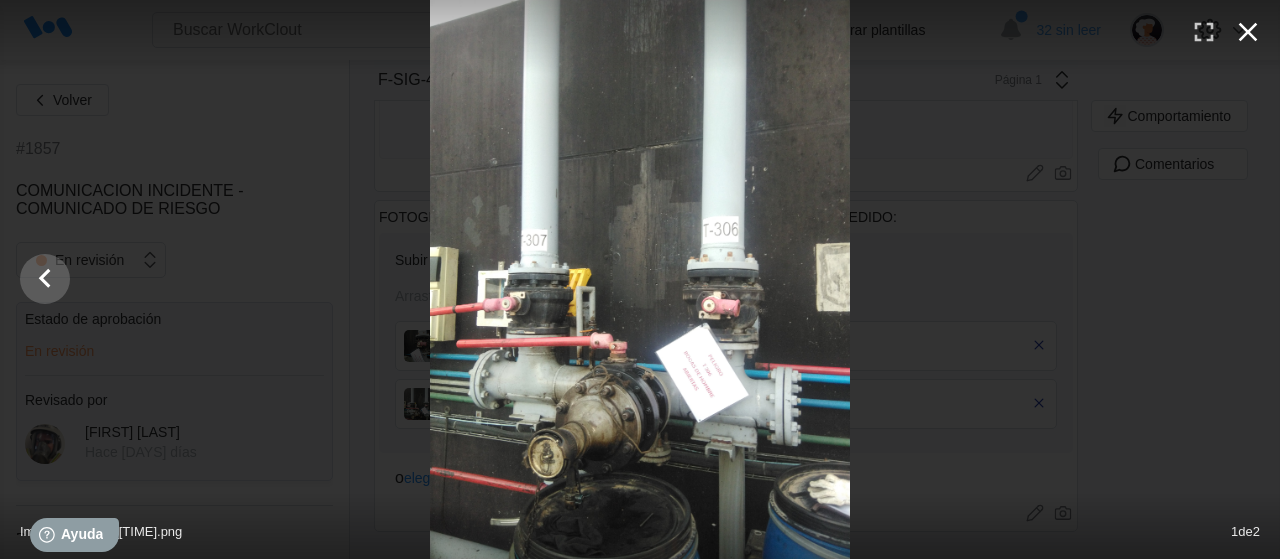 click at bounding box center [1248, 32] 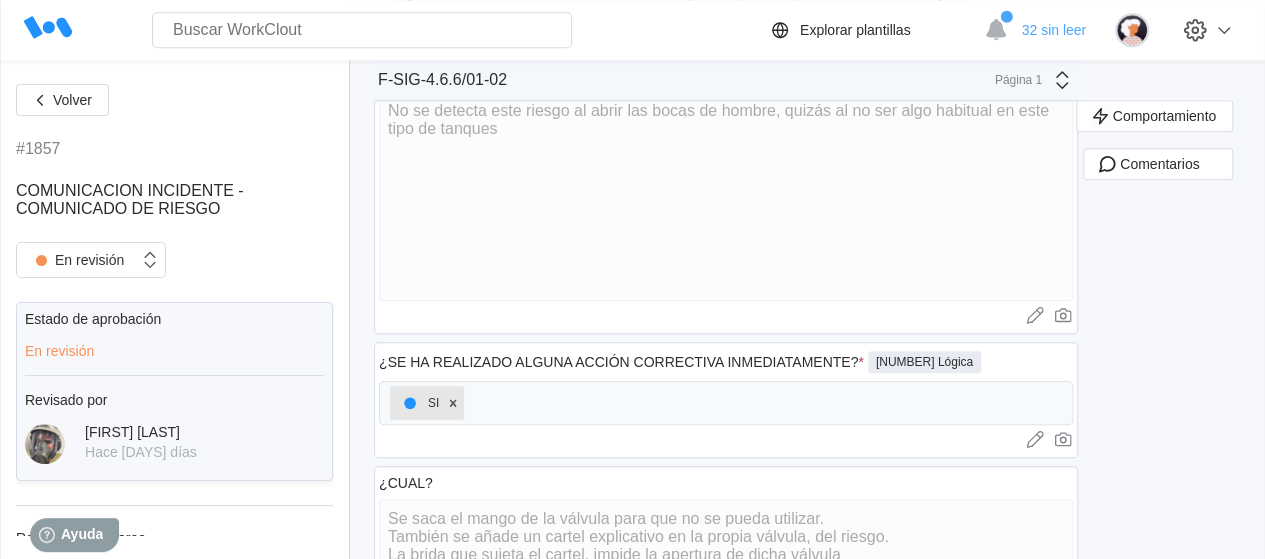 scroll, scrollTop: 761, scrollLeft: 0, axis: vertical 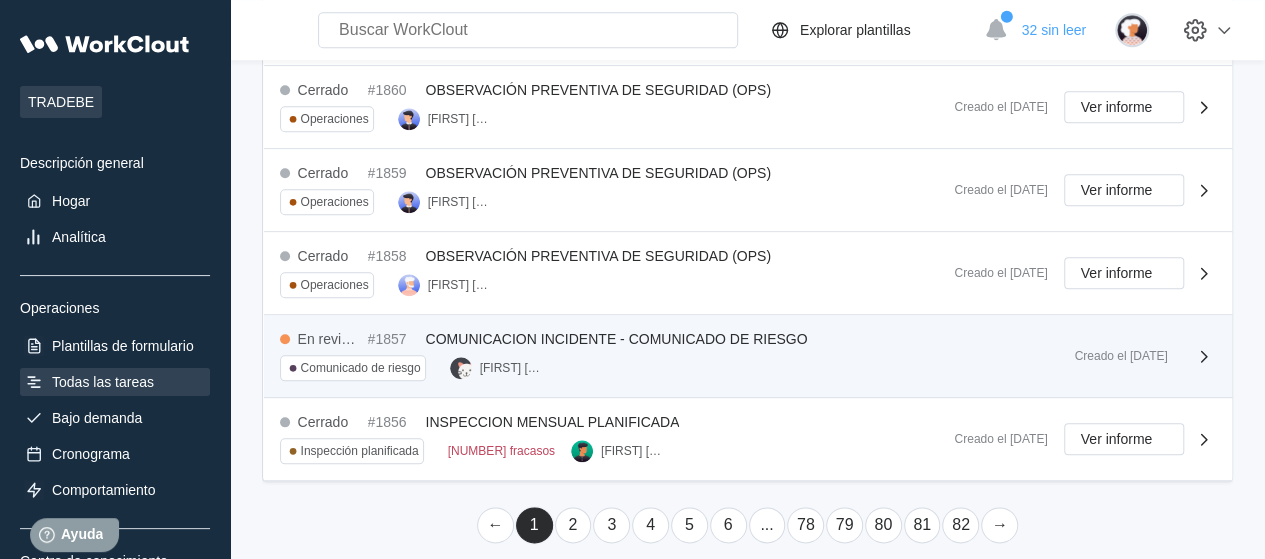 click on "En revisión #1857 COMUNICACION INCIDENTE - COMUNICADO DE RIESGO Comunicado de riesgo CÉSAR HORCAJO" at bounding box center [674, 356] 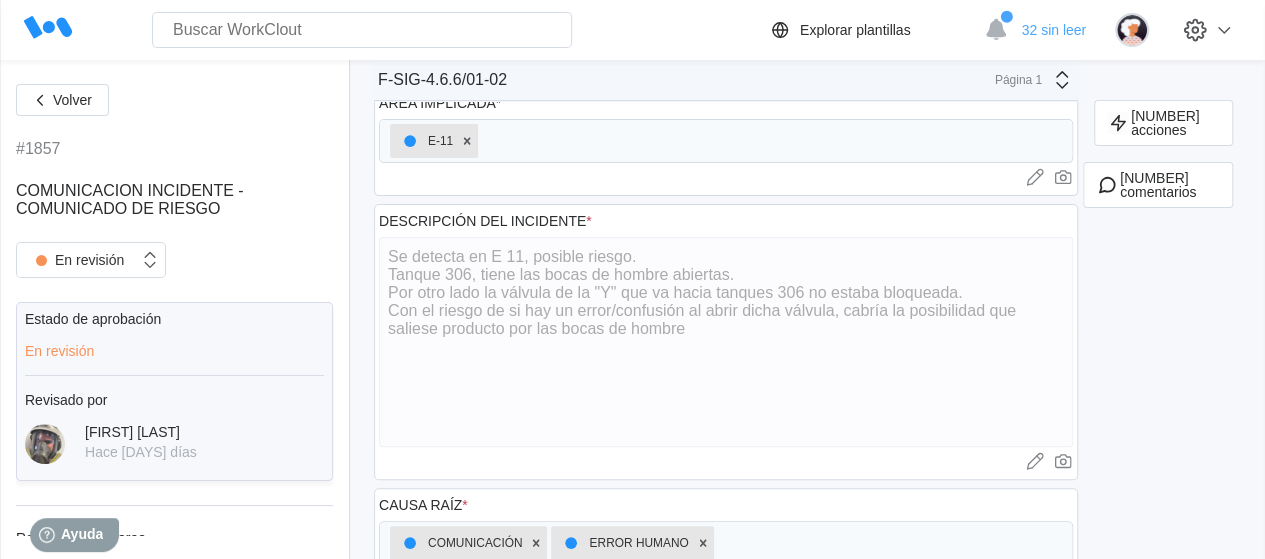 scroll, scrollTop: 200, scrollLeft: 0, axis: vertical 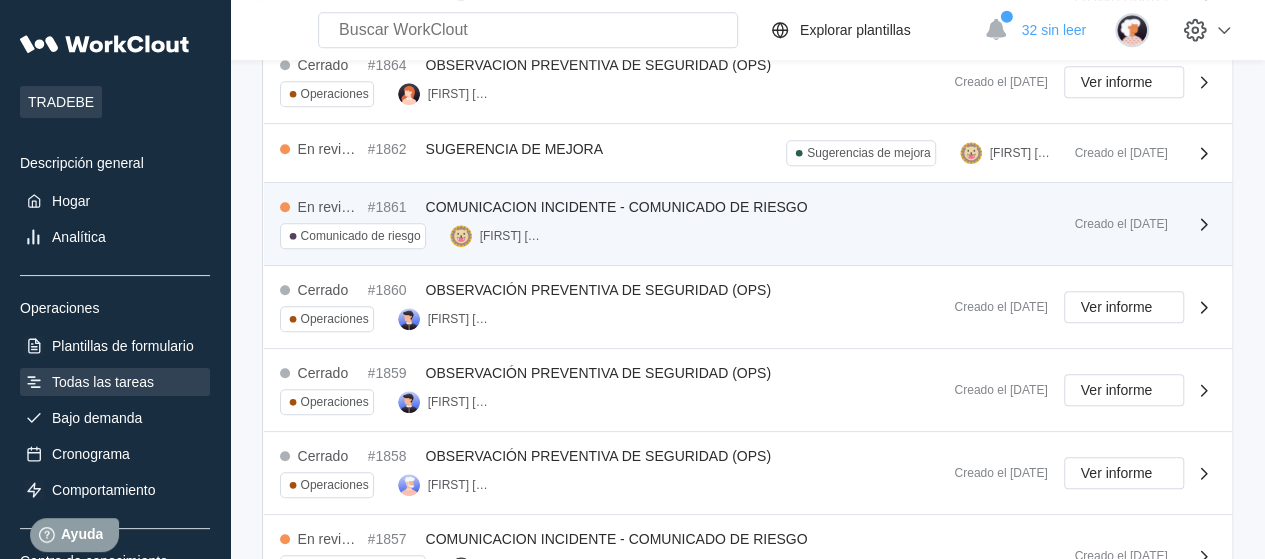click on "COMUNICACION INCIDENTE - COMUNICADO DE RIESGO" at bounding box center [617, 207] 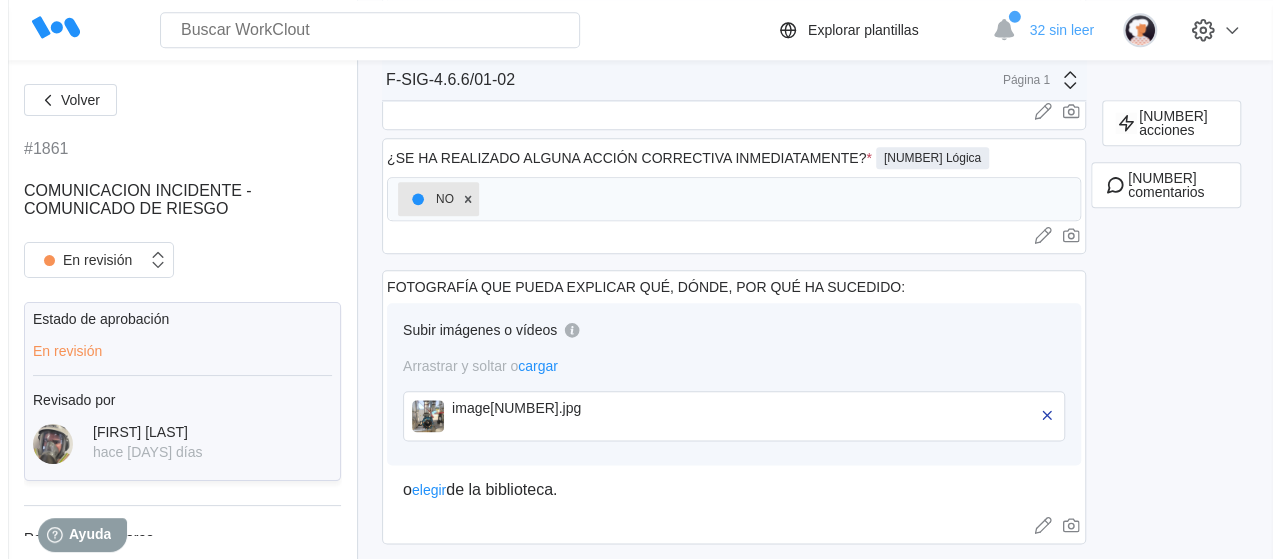 scroll, scrollTop: 1028, scrollLeft: 0, axis: vertical 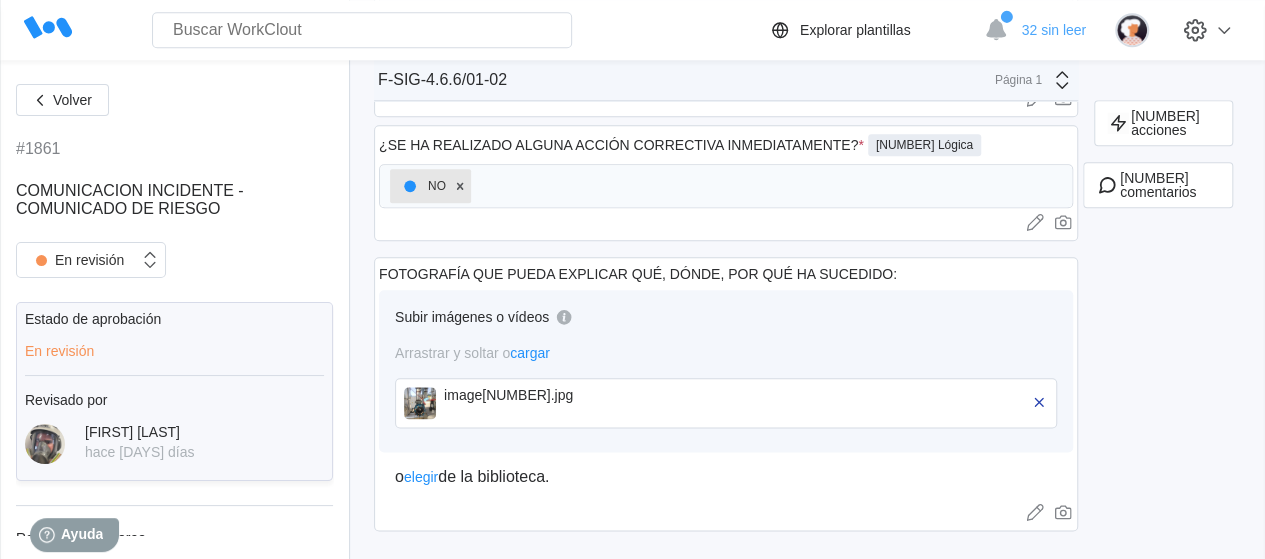 click at bounding box center [420, 403] 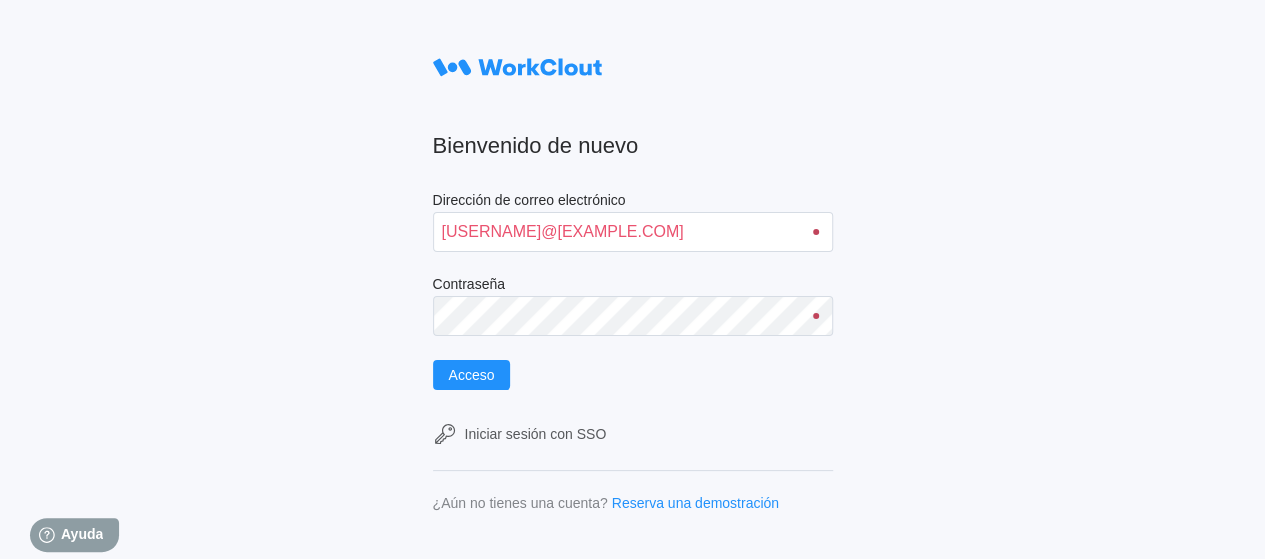 scroll, scrollTop: 0, scrollLeft: 0, axis: both 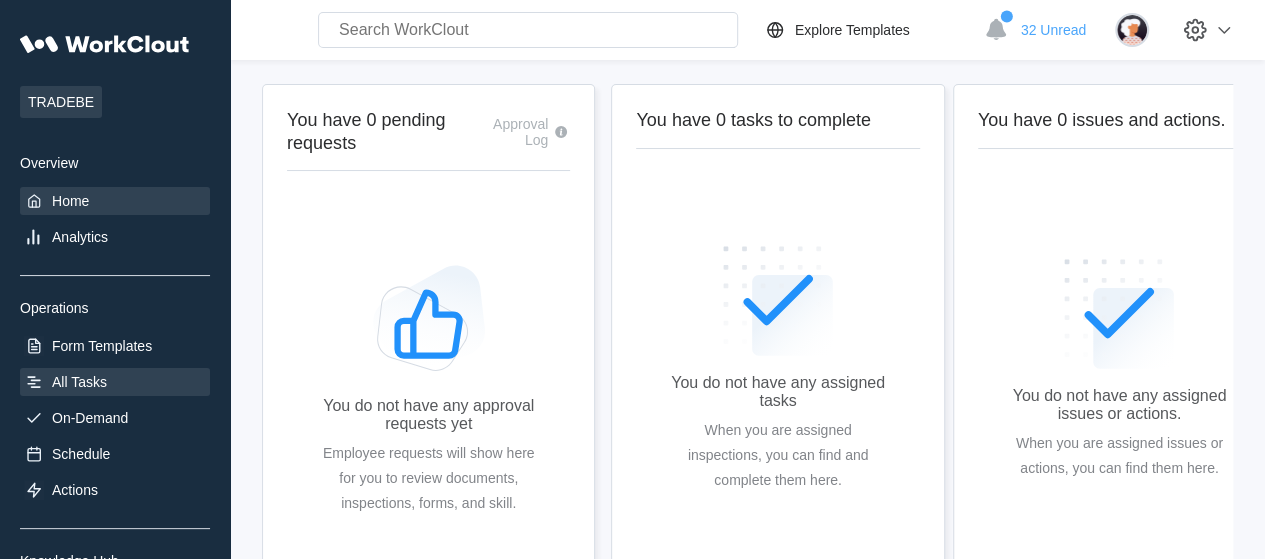 click on "All Tasks" at bounding box center (79, 382) 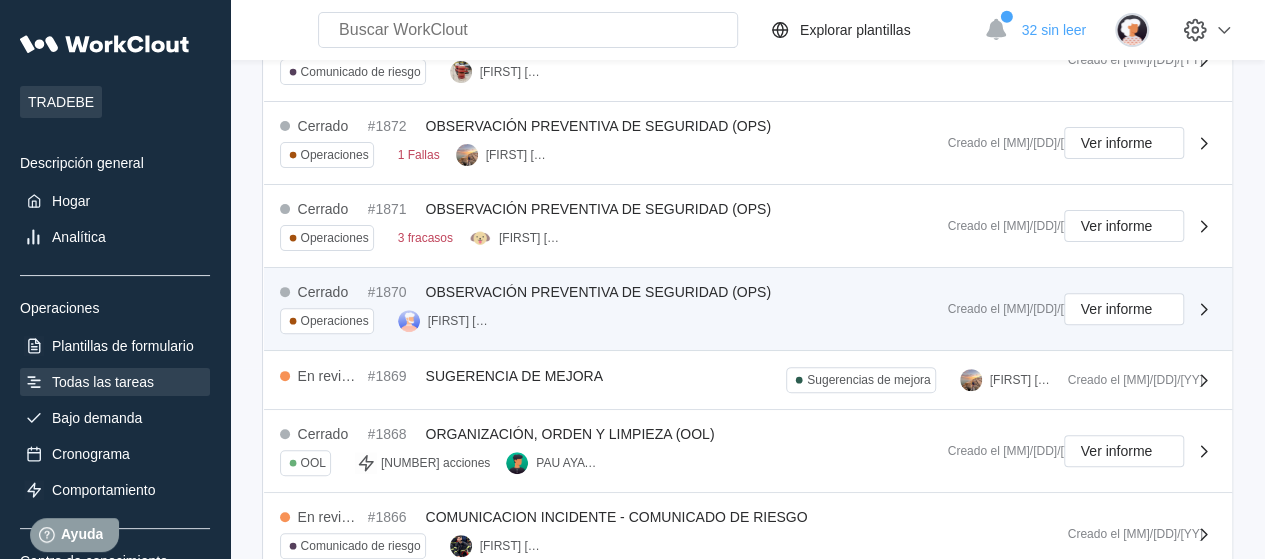 scroll, scrollTop: 200, scrollLeft: 0, axis: vertical 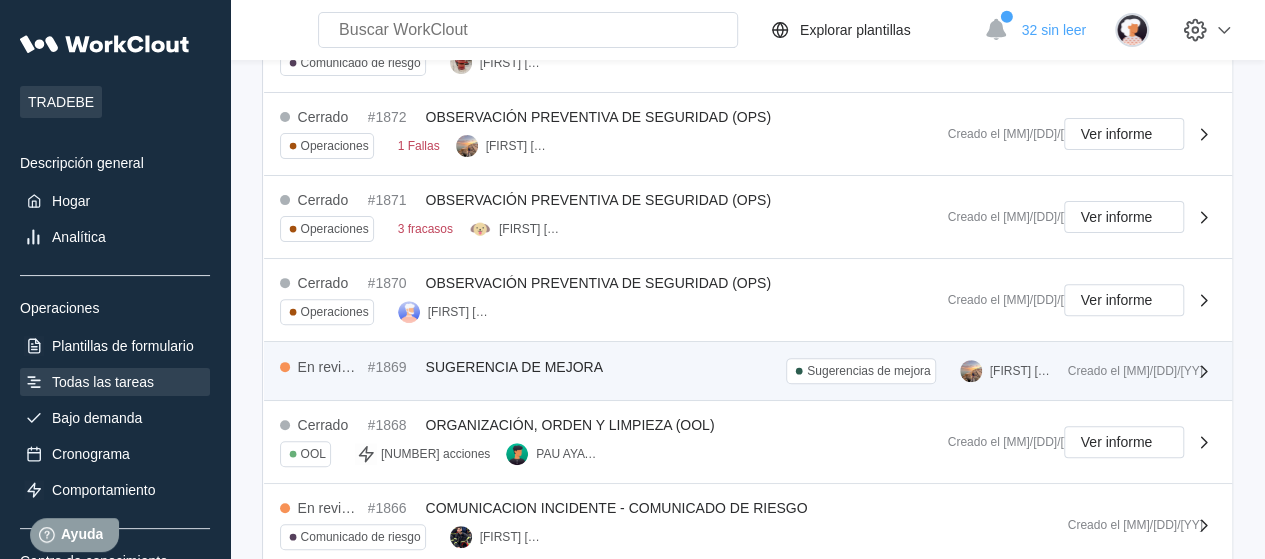 click on "SUGERENCIA DE MEJORA" at bounding box center (514, 367) 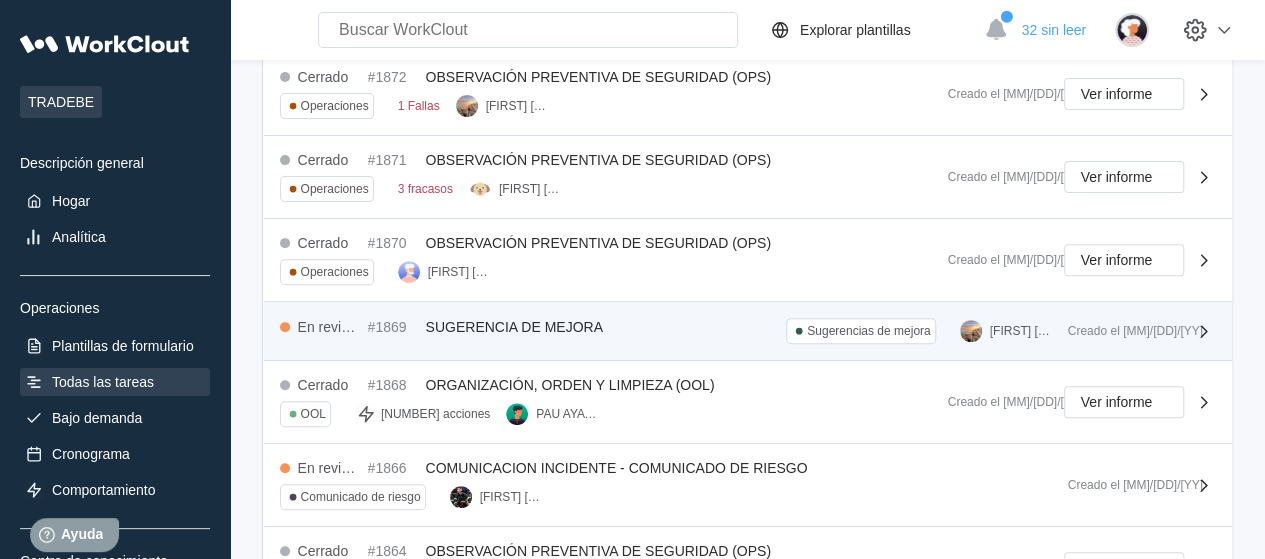 scroll, scrollTop: 269, scrollLeft: 0, axis: vertical 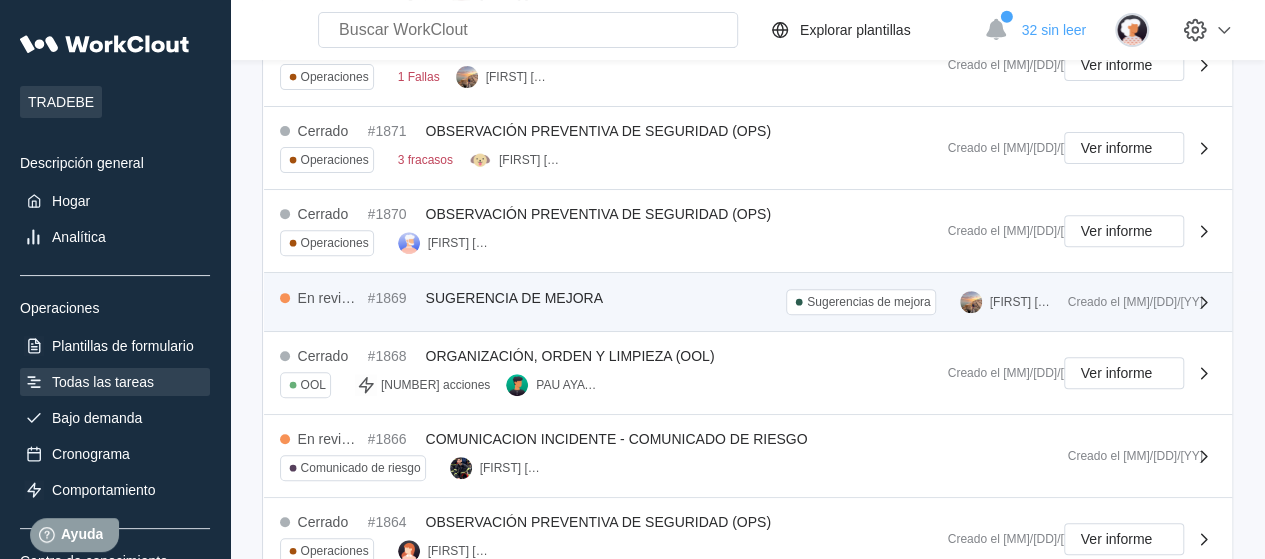click on "SUGERENCIA DE MEJORA" at bounding box center [514, 298] 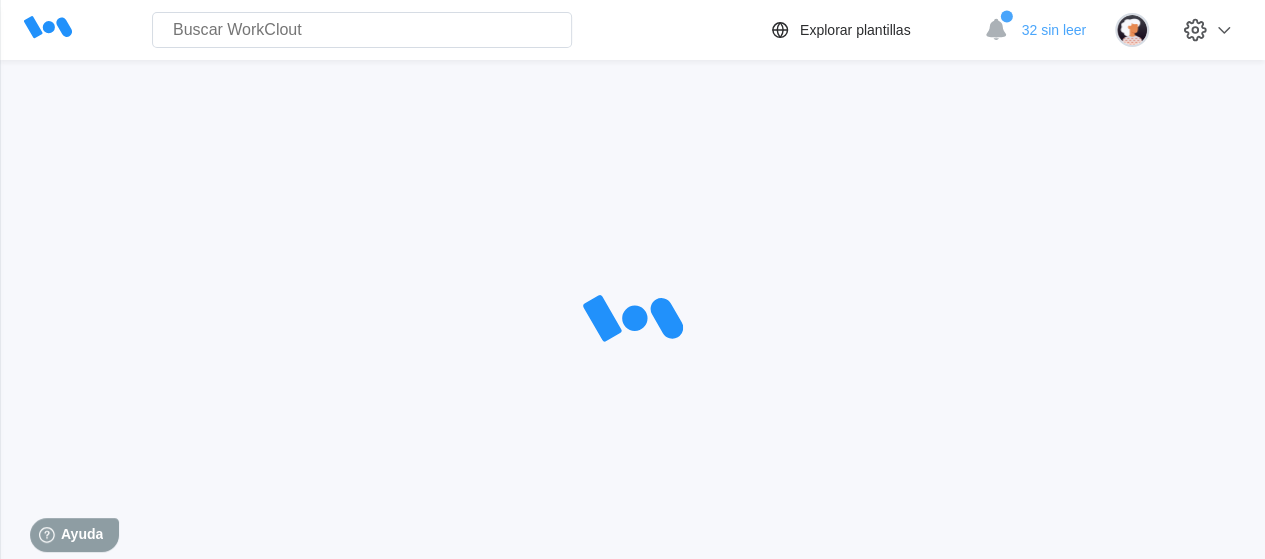 scroll, scrollTop: 0, scrollLeft: 0, axis: both 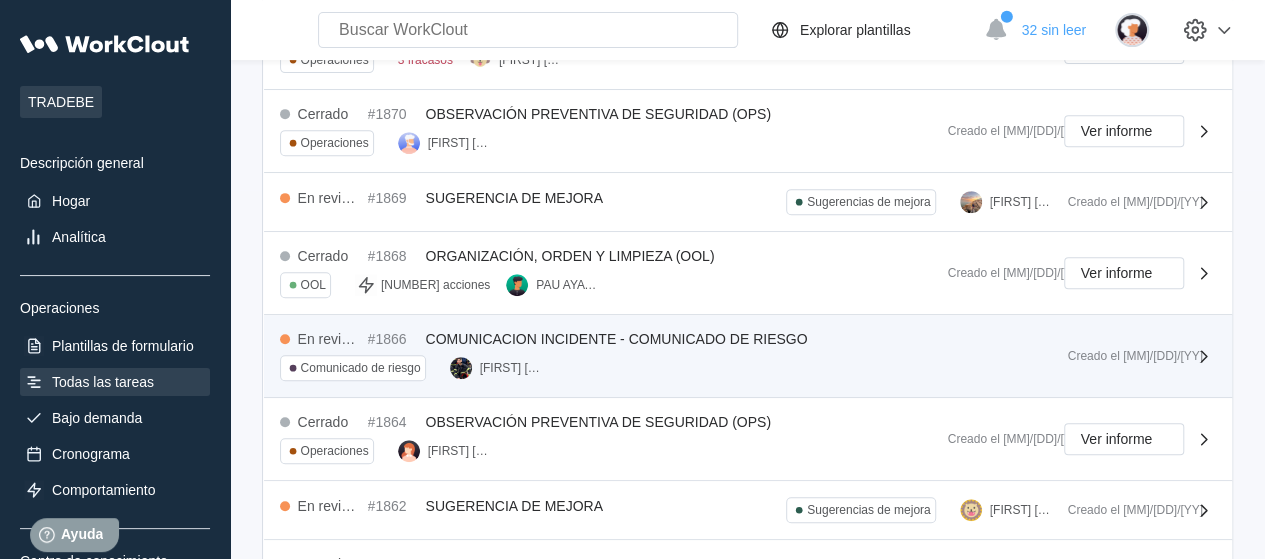 click on "En revisión #[NUMBER] COMUNICACION INCIDENTE - COMUNICADO DE RIESGO Comunicado de riesgo [FIRST] [LAST]" at bounding box center [674, 356] 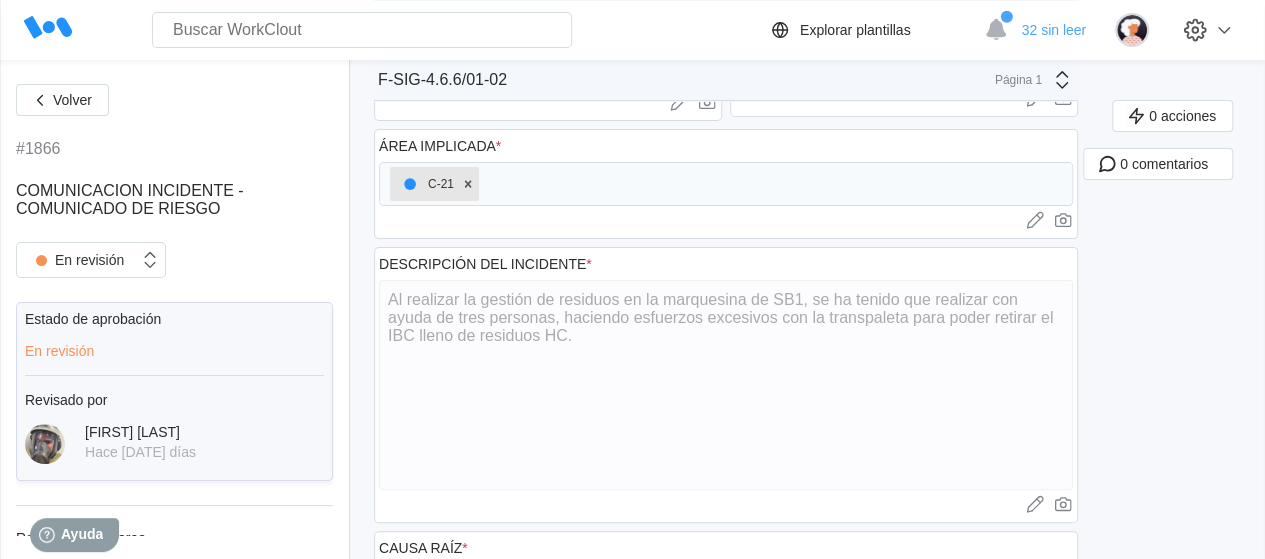 scroll, scrollTop: 200, scrollLeft: 0, axis: vertical 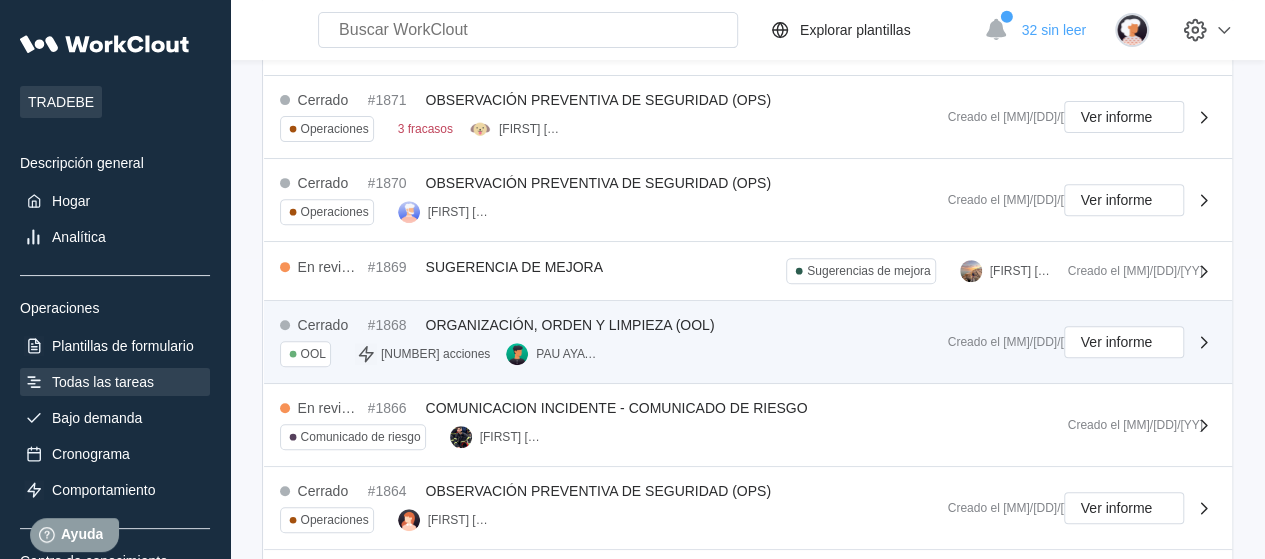 click on "ORGANIZACIÓN, ORDEN Y LIMPIEZA (OOL)" at bounding box center (570, 325) 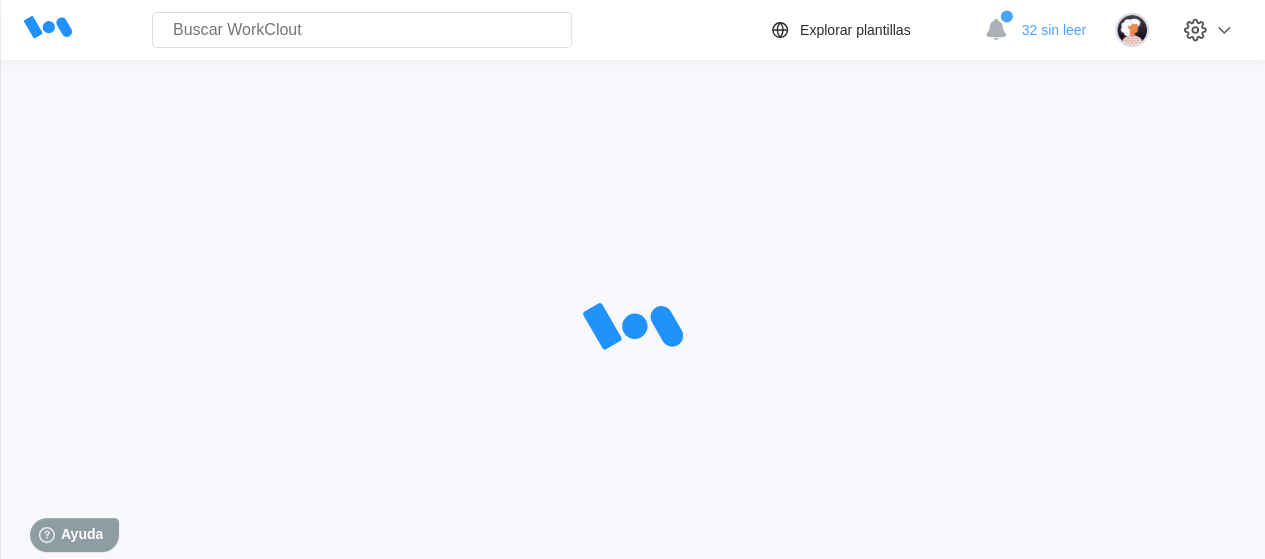 scroll, scrollTop: 0, scrollLeft: 0, axis: both 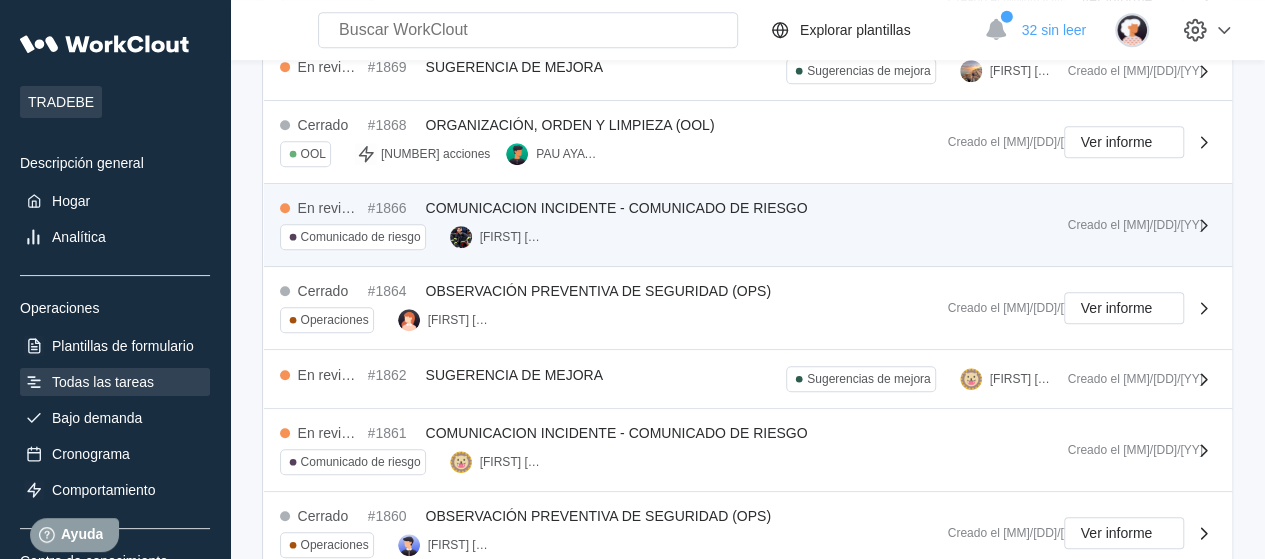 click on "COMUNICACION INCIDENTE - COMUNICADO DE RIESGO" at bounding box center (617, 208) 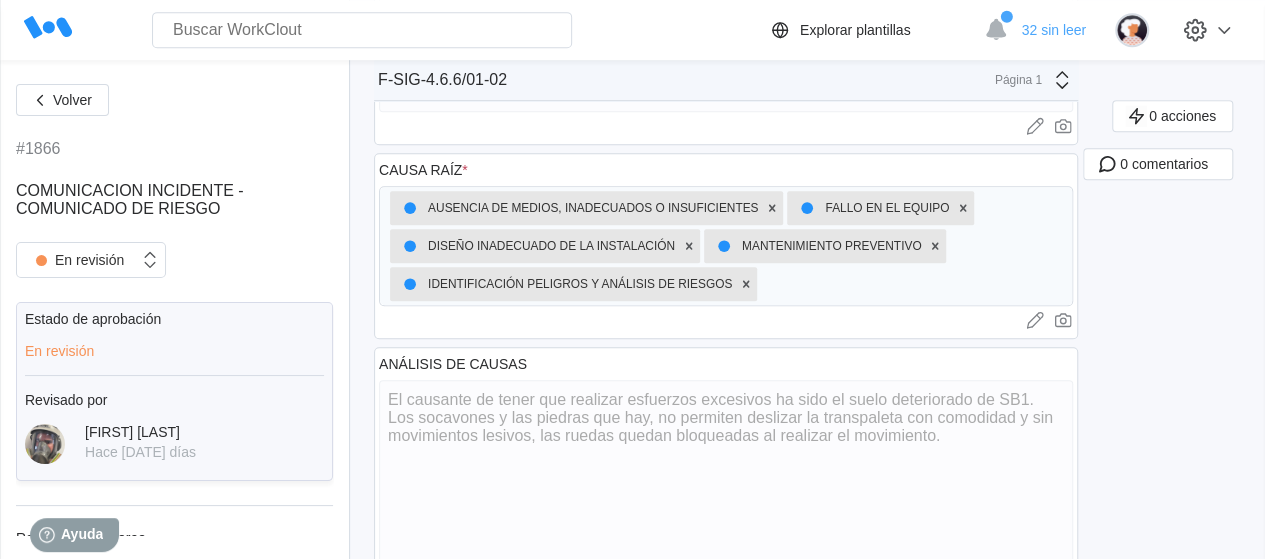 scroll, scrollTop: 600, scrollLeft: 0, axis: vertical 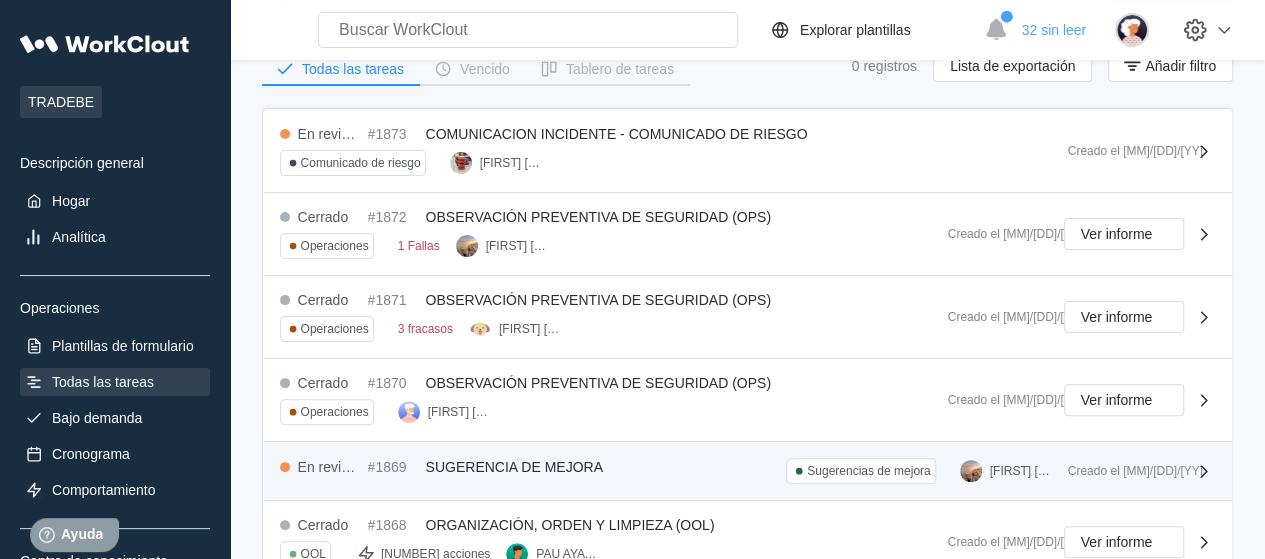 click on "En revisión #[NUMBER] SUGERENCIA DE MEJORA Sugerencias de mejora [FIRST] [LAST] Creado el [MM]/[DD]/[YY]" at bounding box center (748, 471) 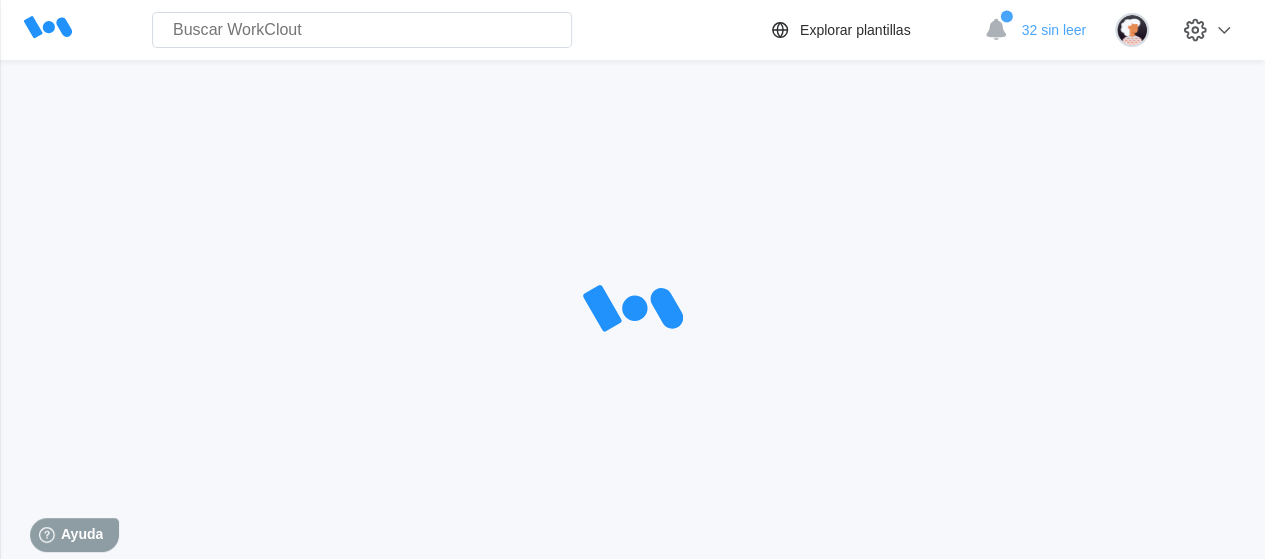 scroll, scrollTop: 0, scrollLeft: 0, axis: both 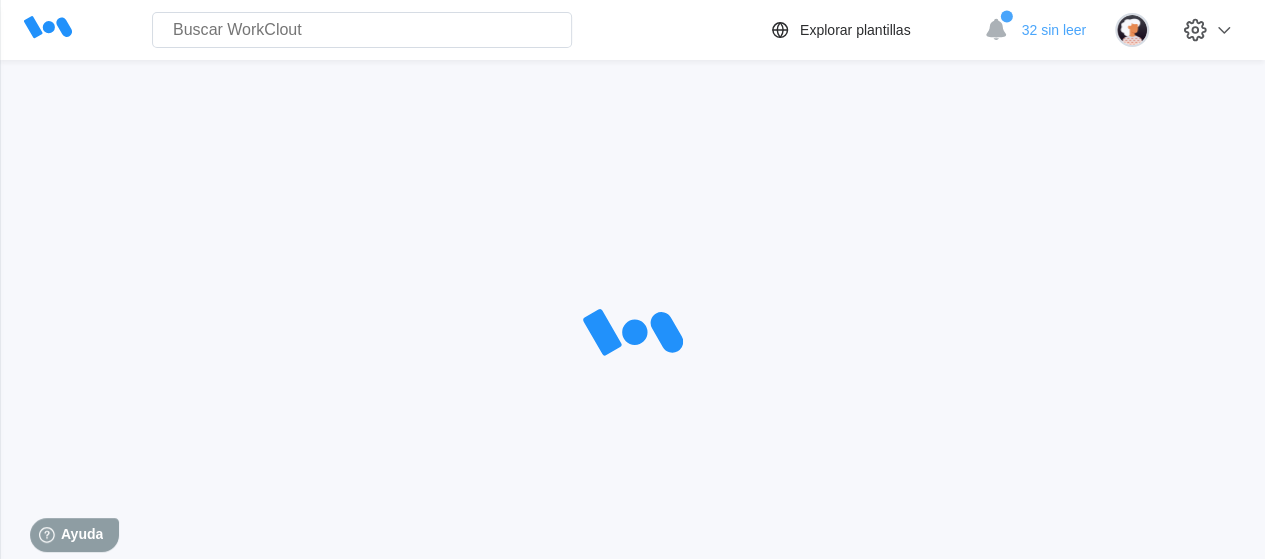 click at bounding box center (632, 334) 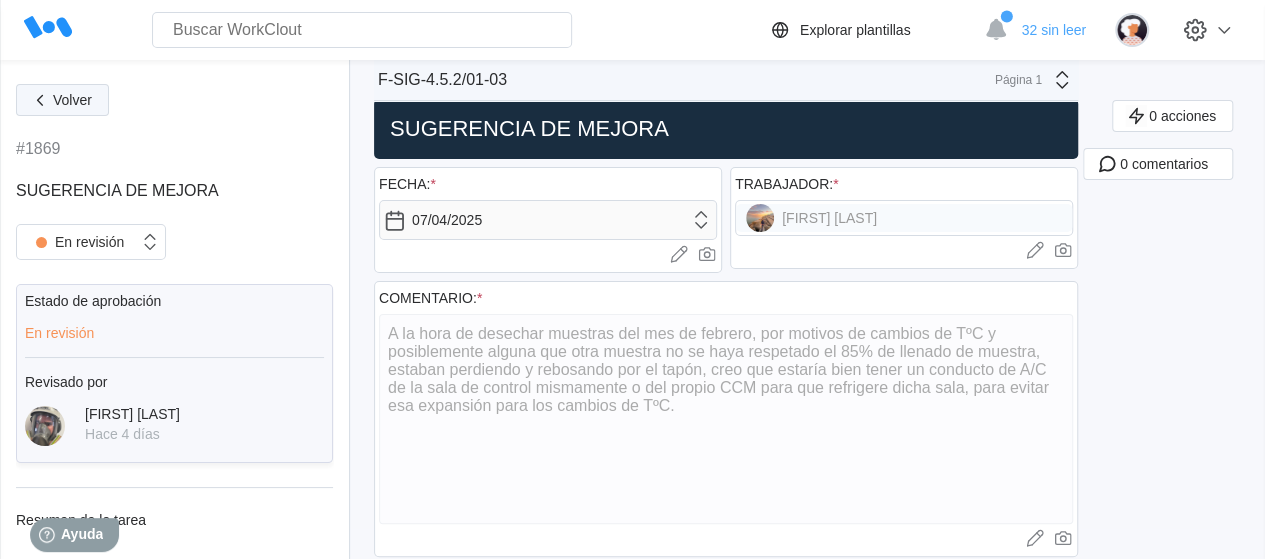 scroll, scrollTop: 0, scrollLeft: 0, axis: both 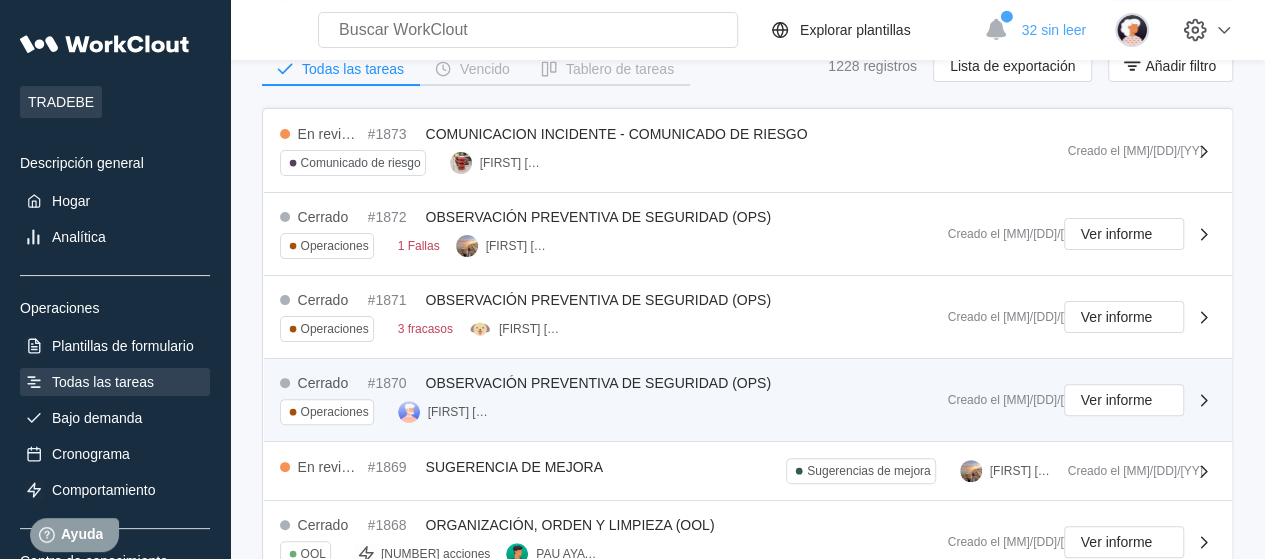 click on "OBSERVACIÓN PREVENTIVA DE SEGURIDAD (OPS)" at bounding box center [598, 383] 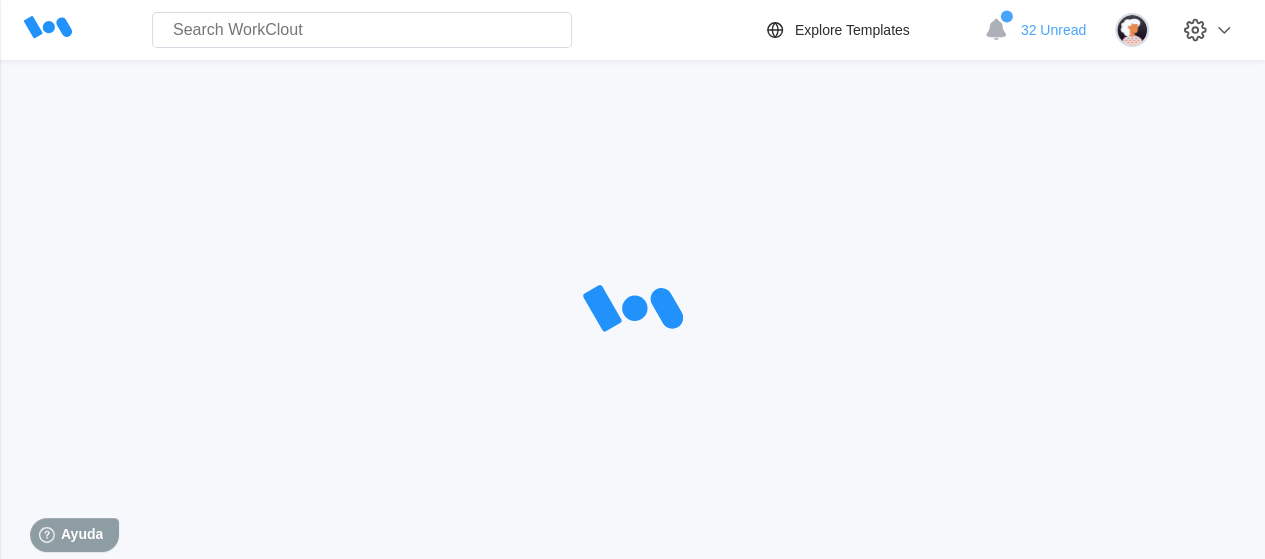 scroll, scrollTop: 0, scrollLeft: 0, axis: both 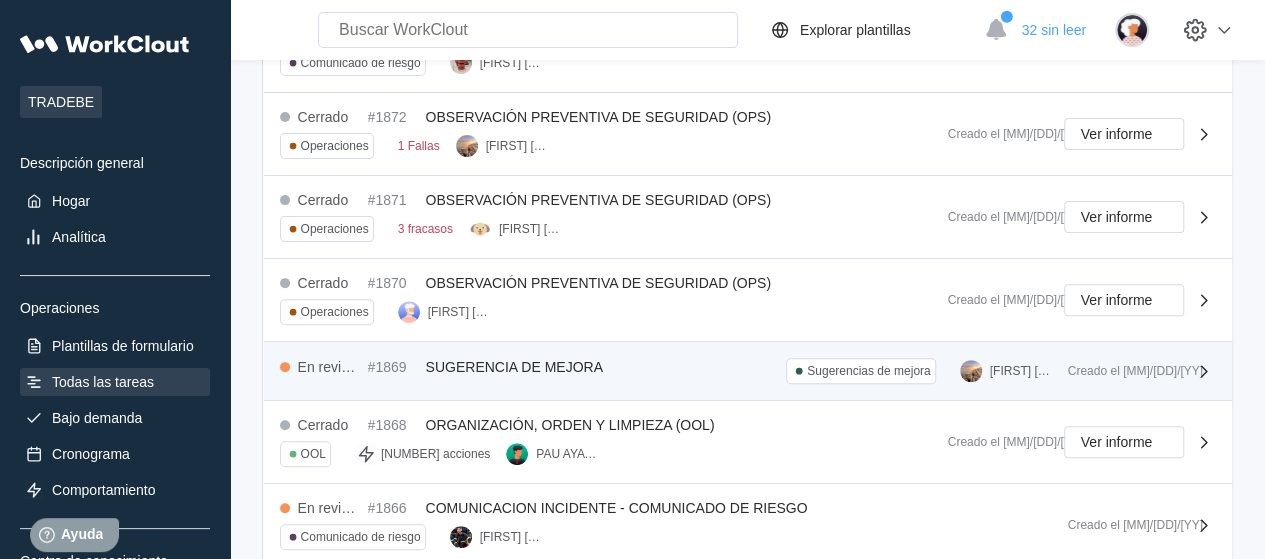 click on "En revisión #[NUMBER] SUGERENCIA DE MEJORA Sugerencias de mejora [FIRST] [LAST]" at bounding box center [674, 371] 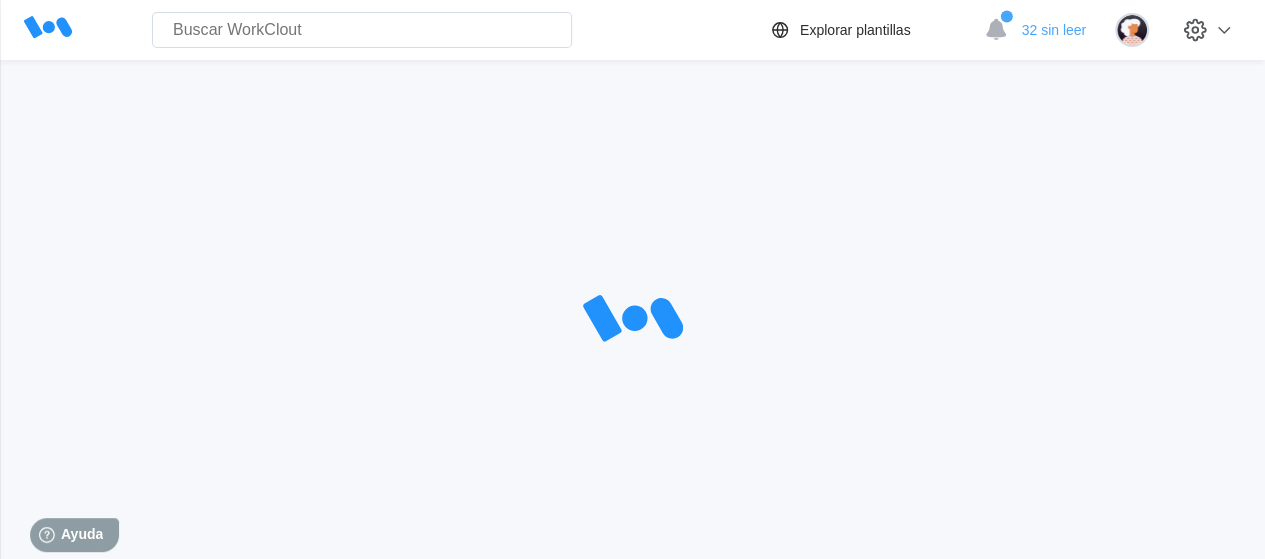scroll, scrollTop: 0, scrollLeft: 0, axis: both 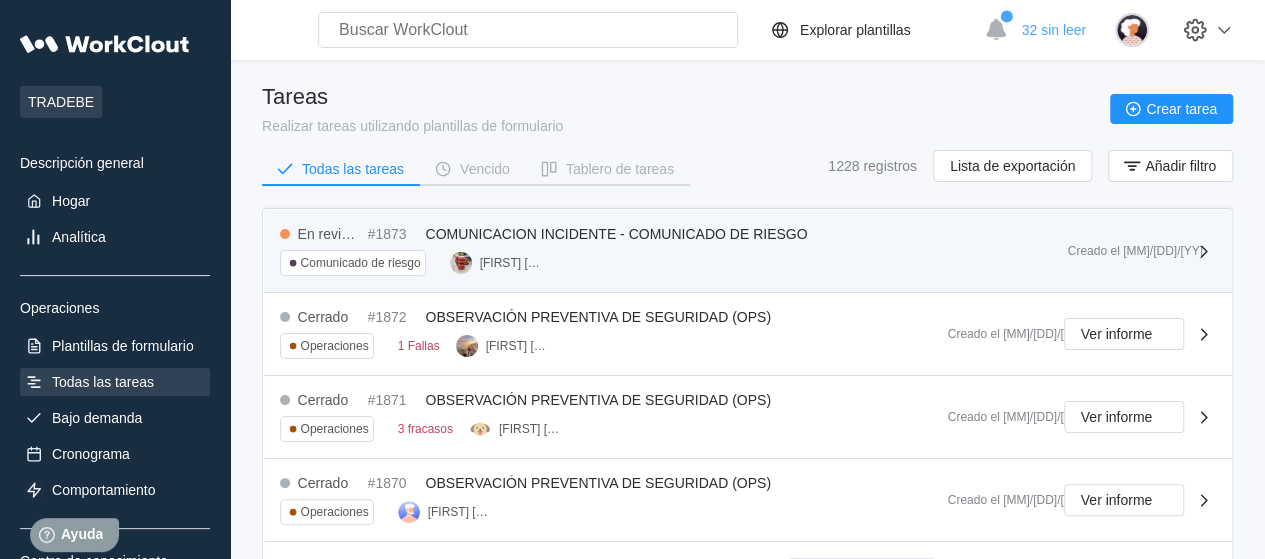 click on "En revisión #[NUMBER] COMUNICACION INCIDENTE - COMUNICADO DE RIESGO Comunicado de riesgo [FIRST] [LAST] Creado el [MM]/[DD]/[YY]" at bounding box center [748, 251] 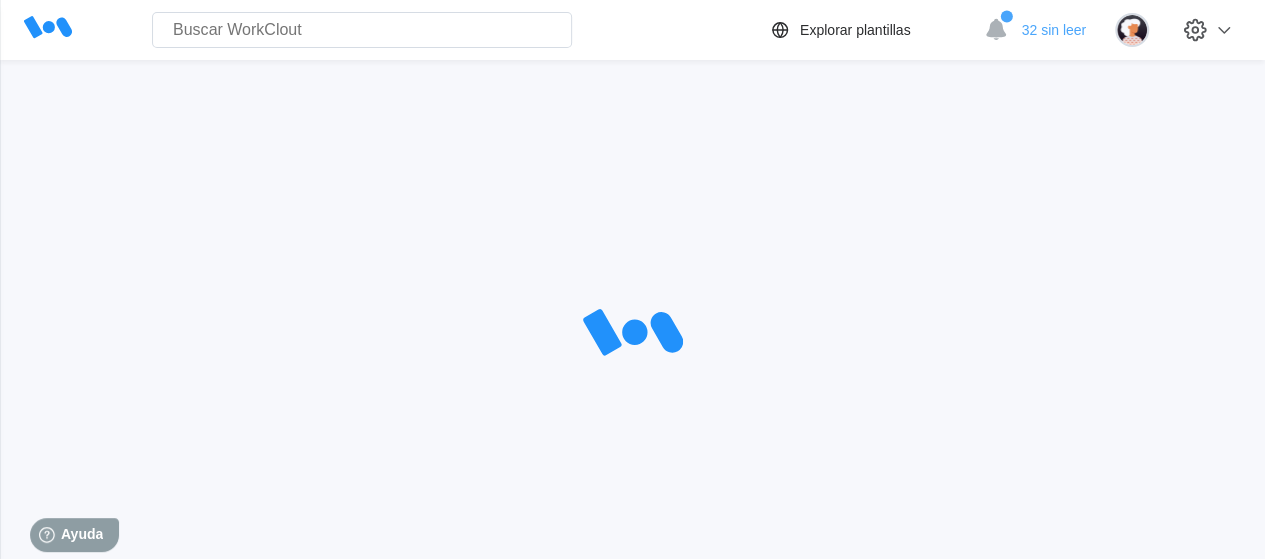 click at bounding box center [633, 334] 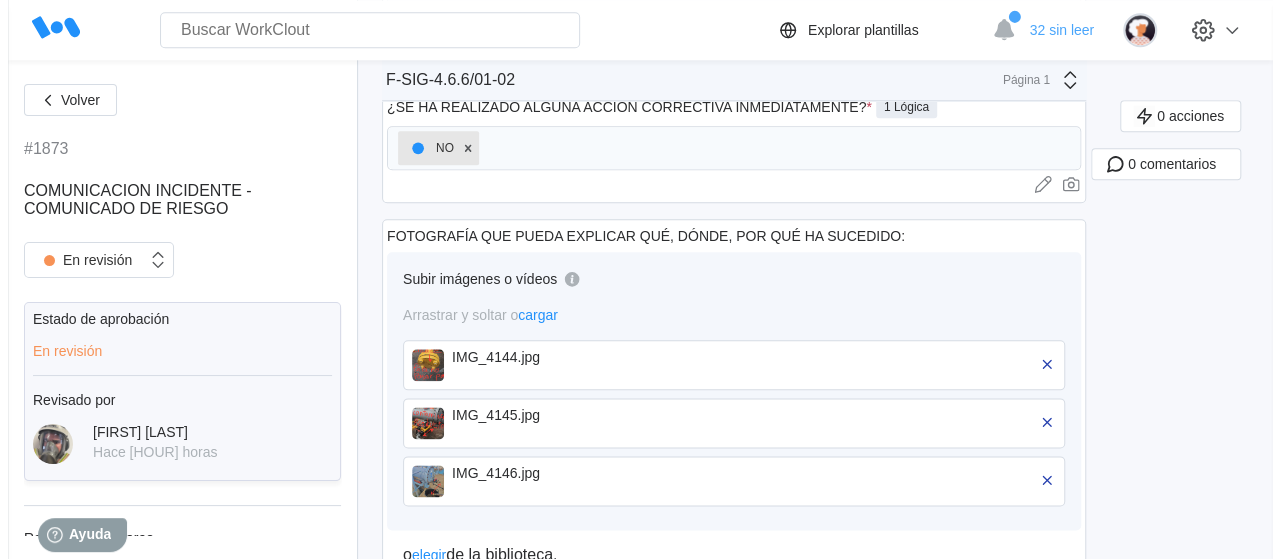 scroll, scrollTop: 1100, scrollLeft: 0, axis: vertical 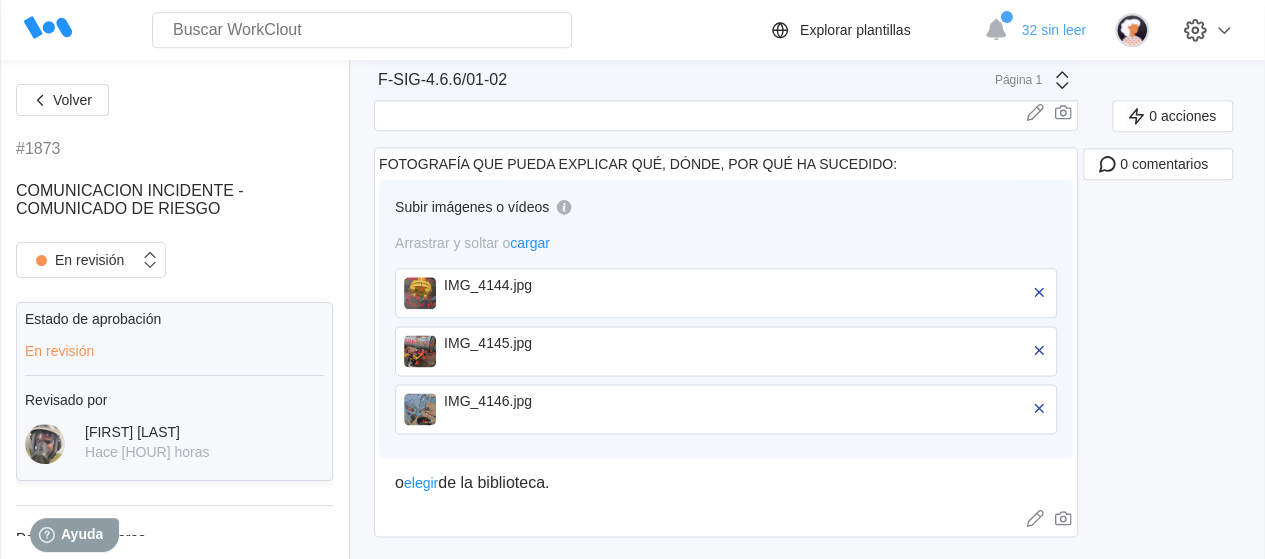 click at bounding box center [420, 293] 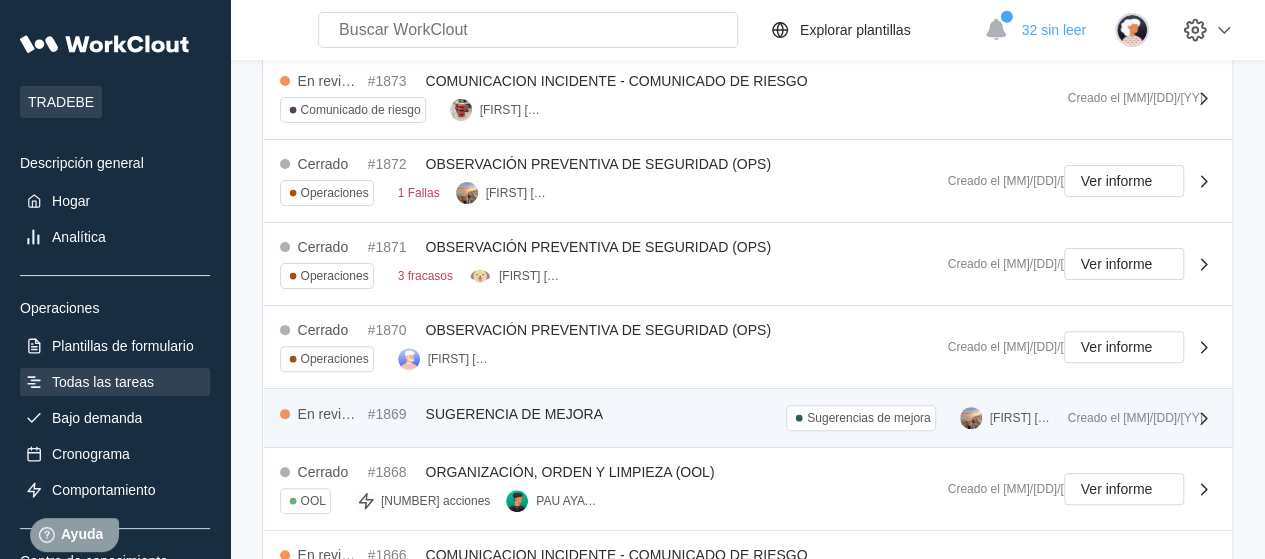 scroll, scrollTop: 0, scrollLeft: 0, axis: both 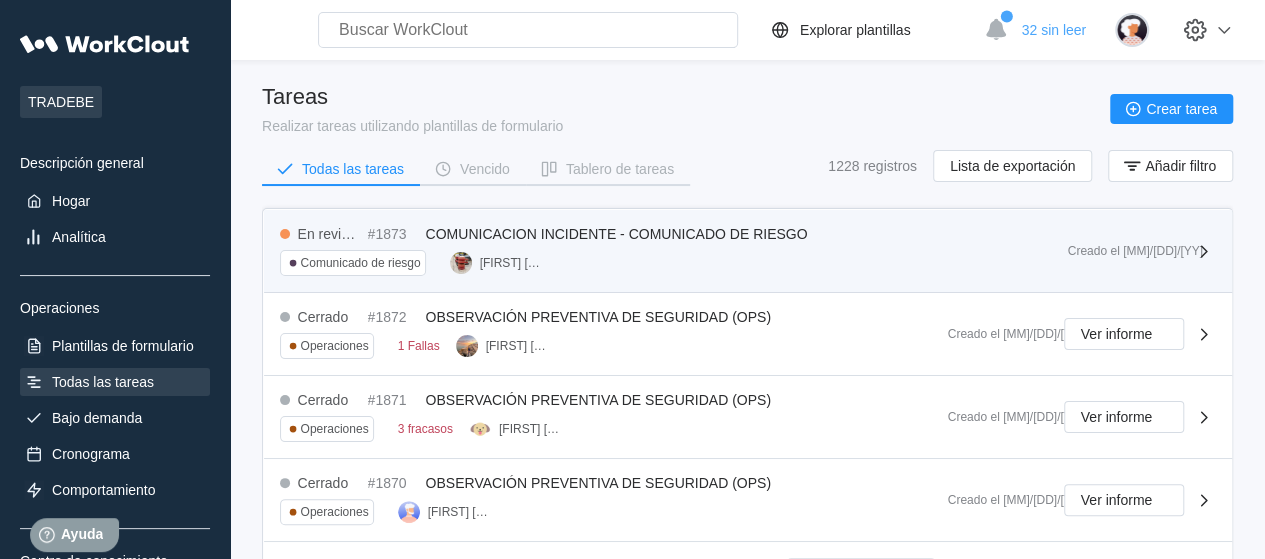 click on "En revisión #[NUMBER] COMUNICACION INCIDENTE - COMUNICADO DE RIESGO Comunicado de riesgo [FIRST] [LAST]" at bounding box center [674, 251] 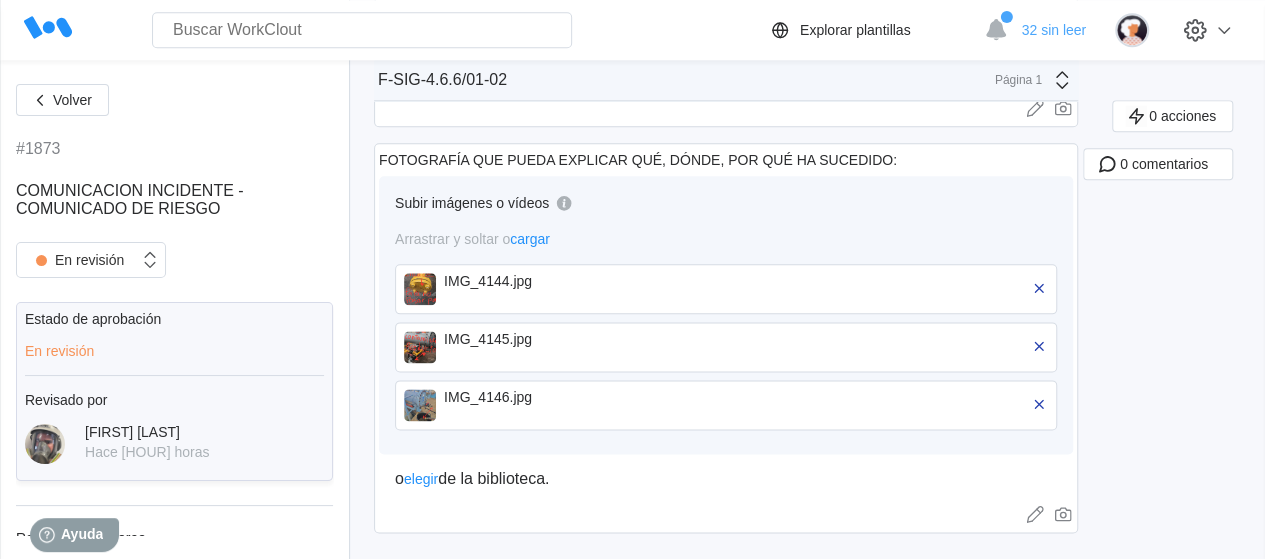 scroll, scrollTop: 1105, scrollLeft: 0, axis: vertical 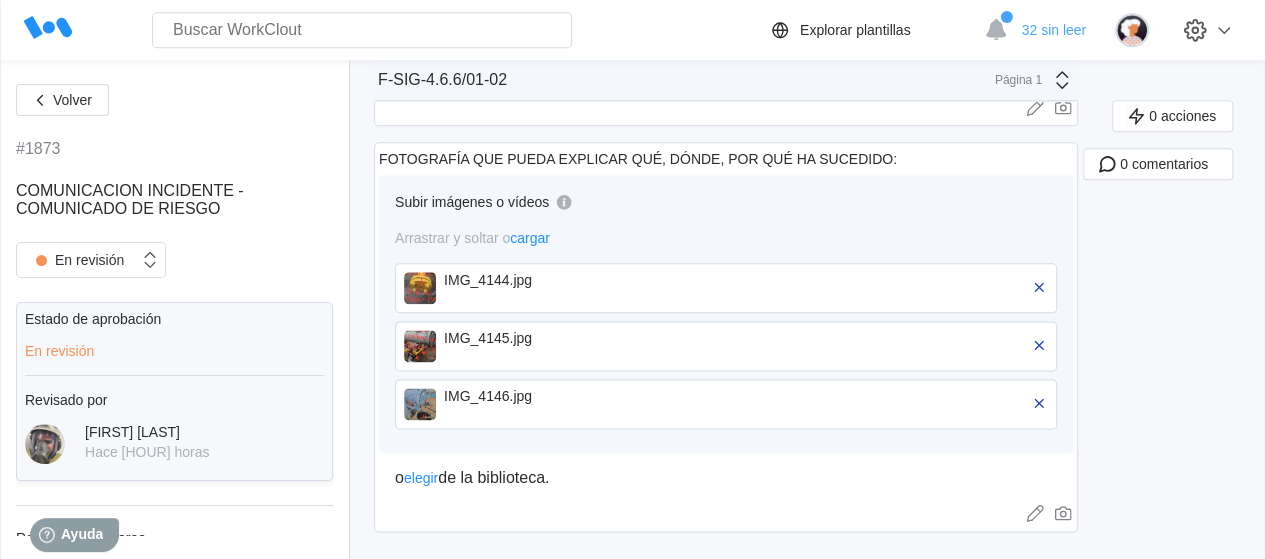 click at bounding box center [420, 288] 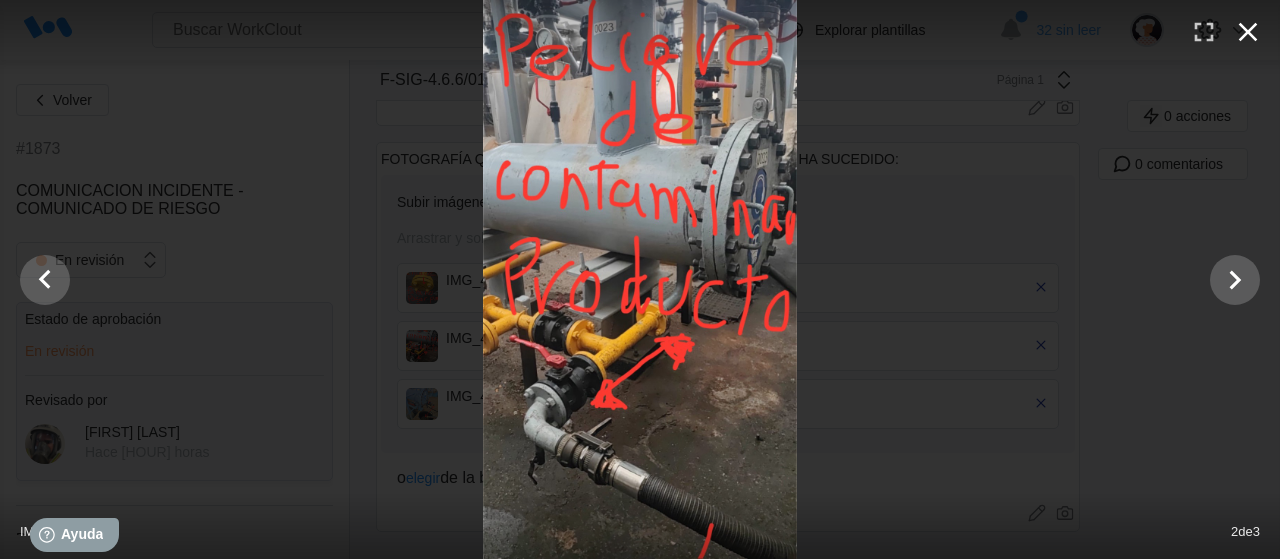 click at bounding box center [1248, 32] 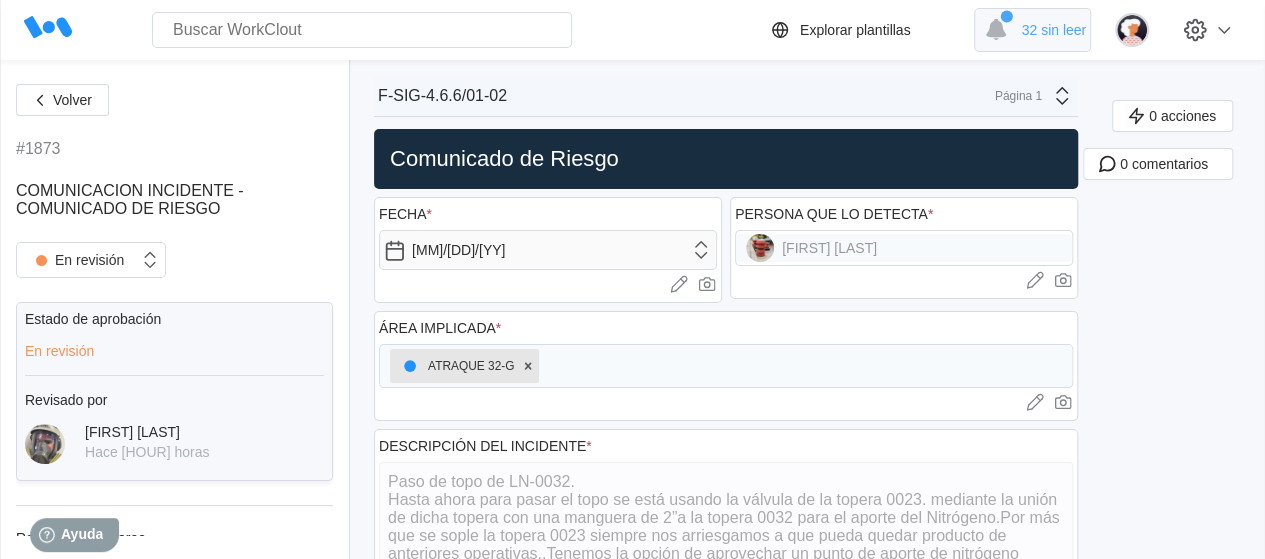 scroll, scrollTop: 0, scrollLeft: 0, axis: both 